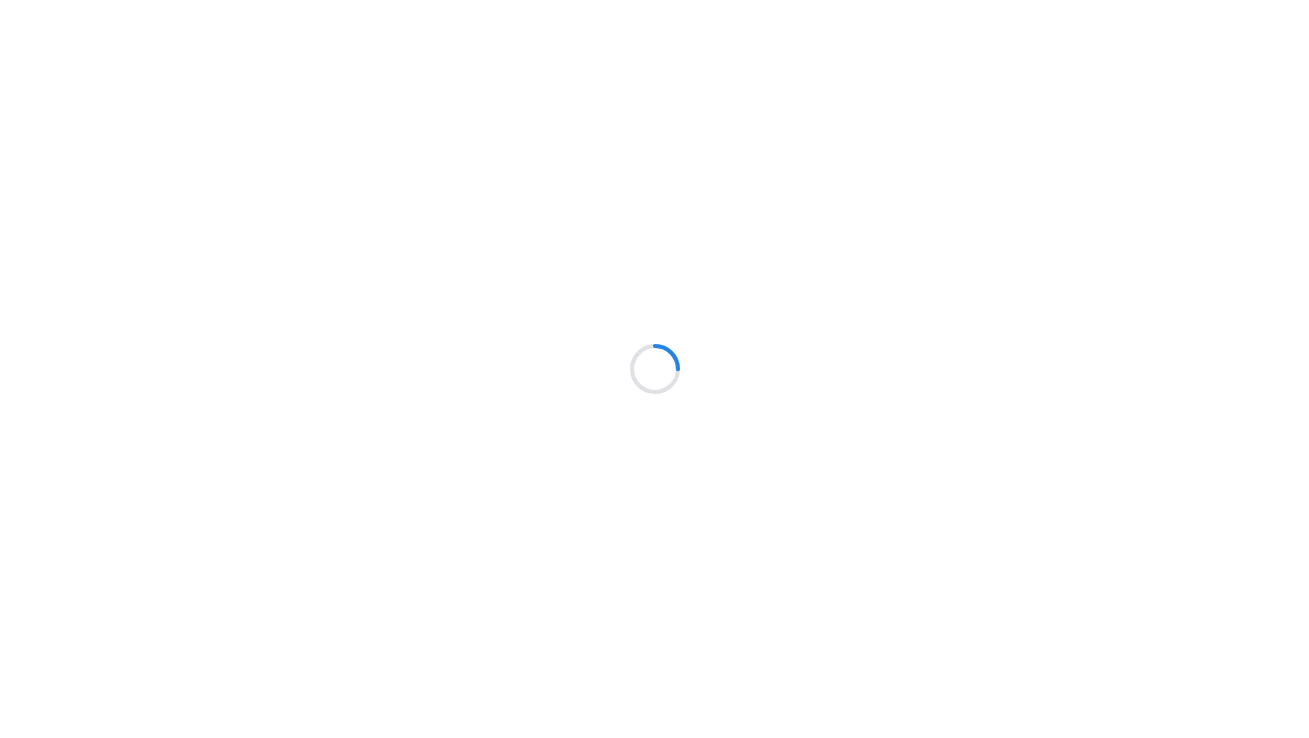 scroll, scrollTop: 0, scrollLeft: 0, axis: both 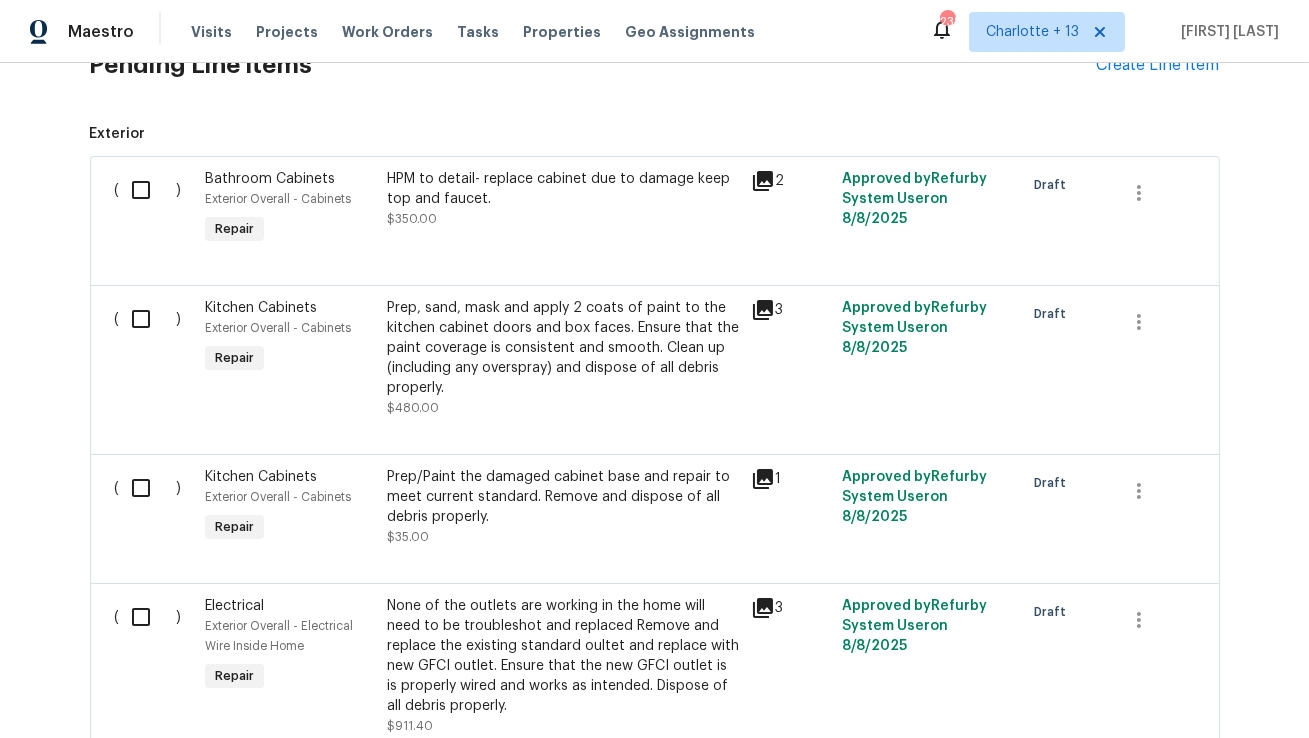 click 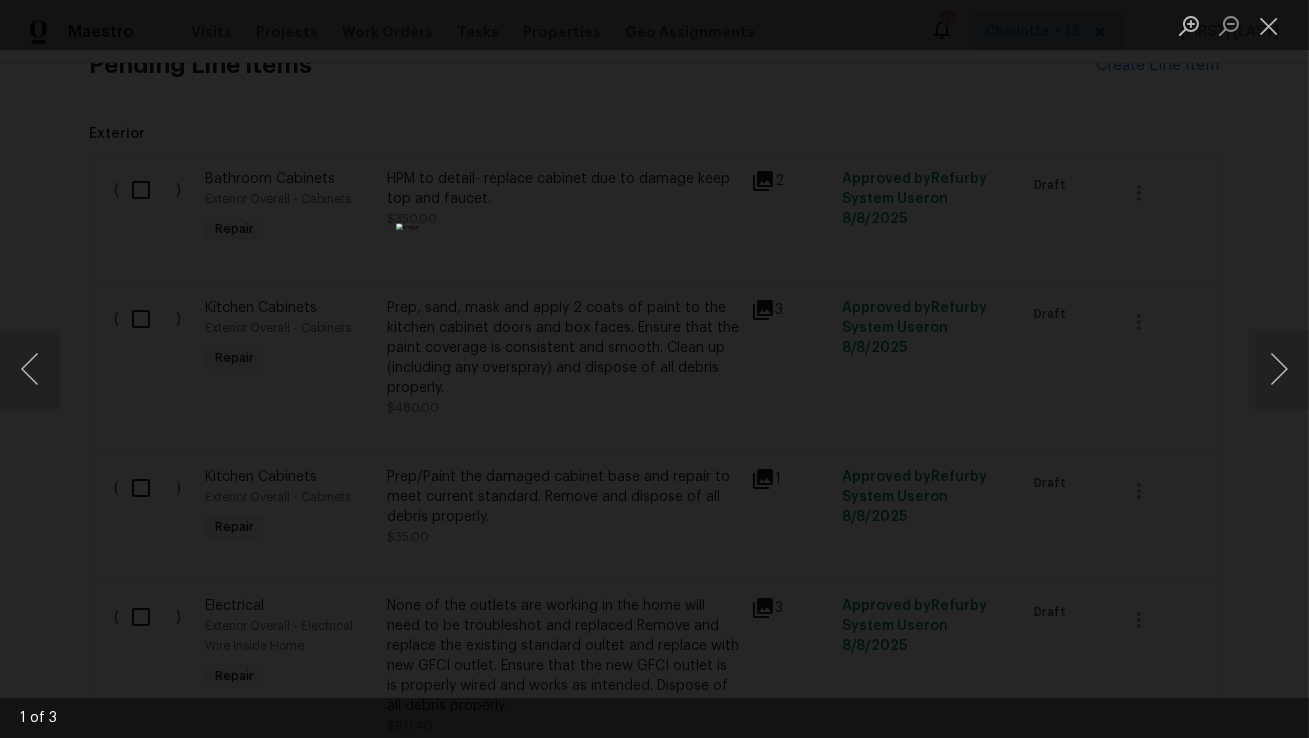 click at bounding box center (654, 368) 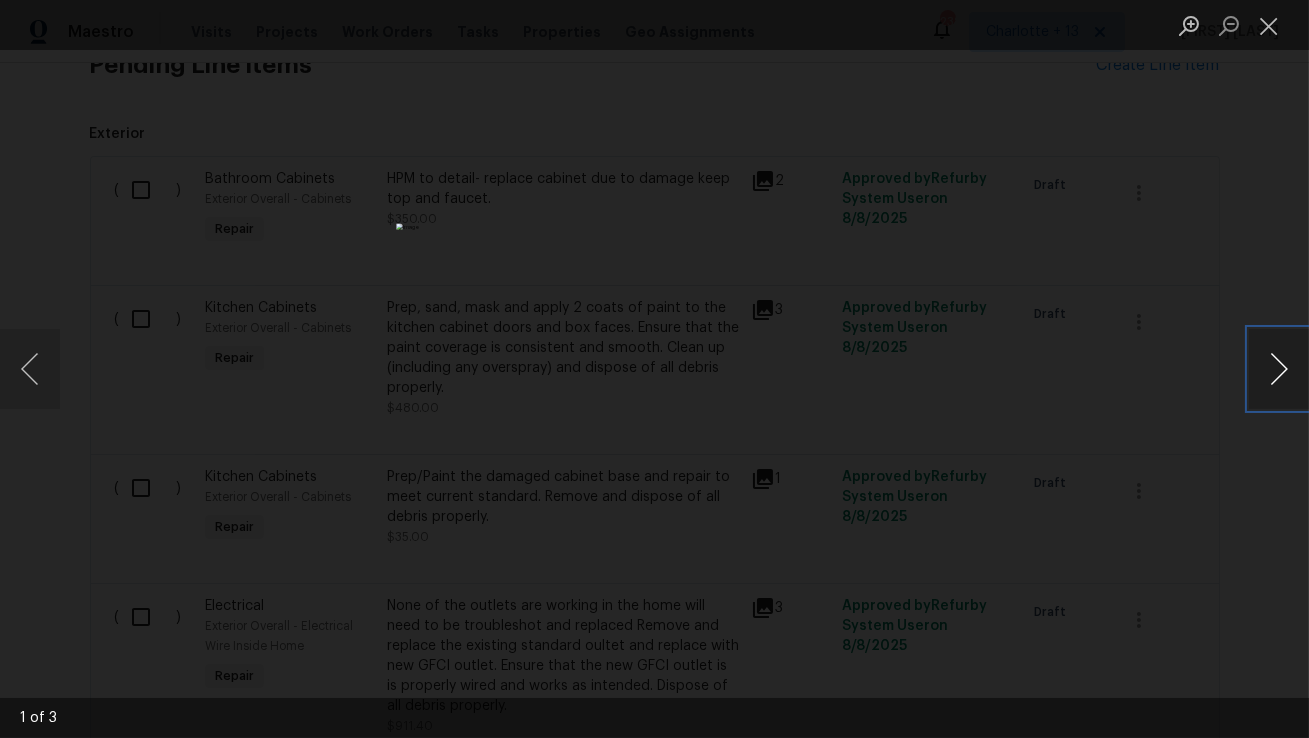 click at bounding box center (1279, 369) 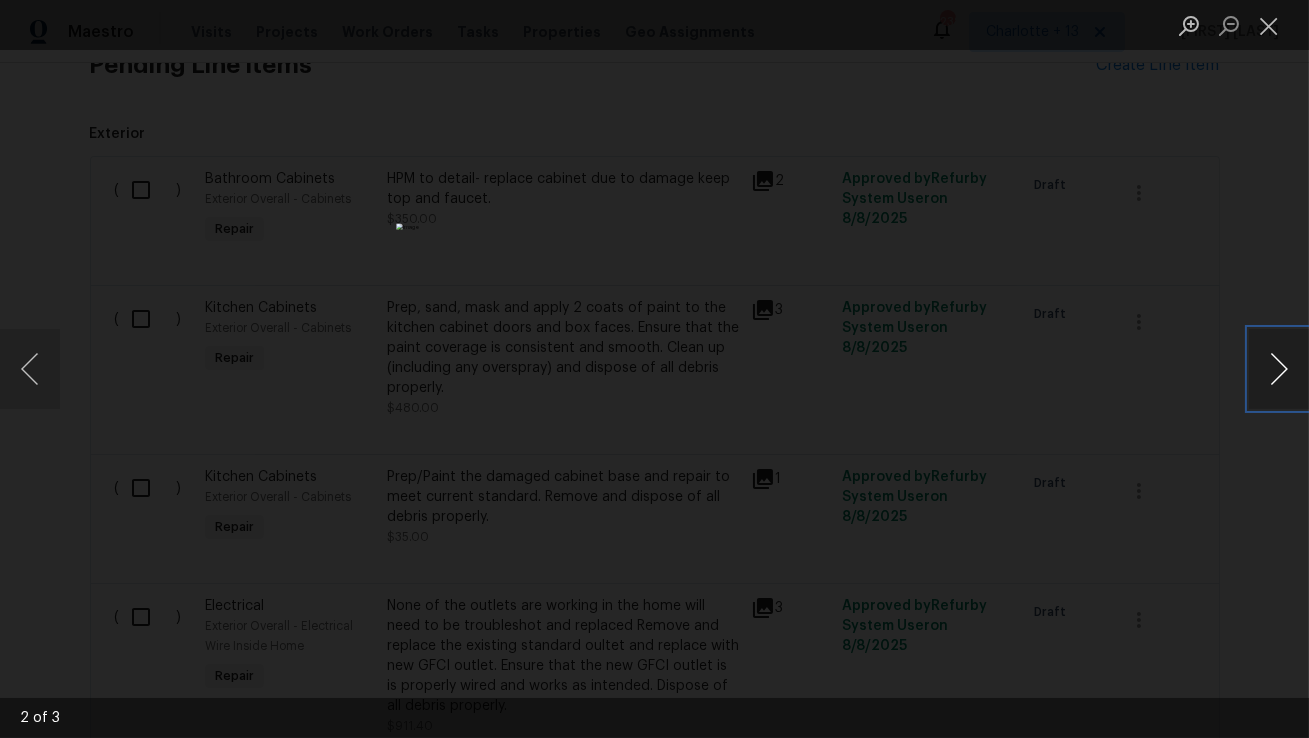 click at bounding box center [1279, 369] 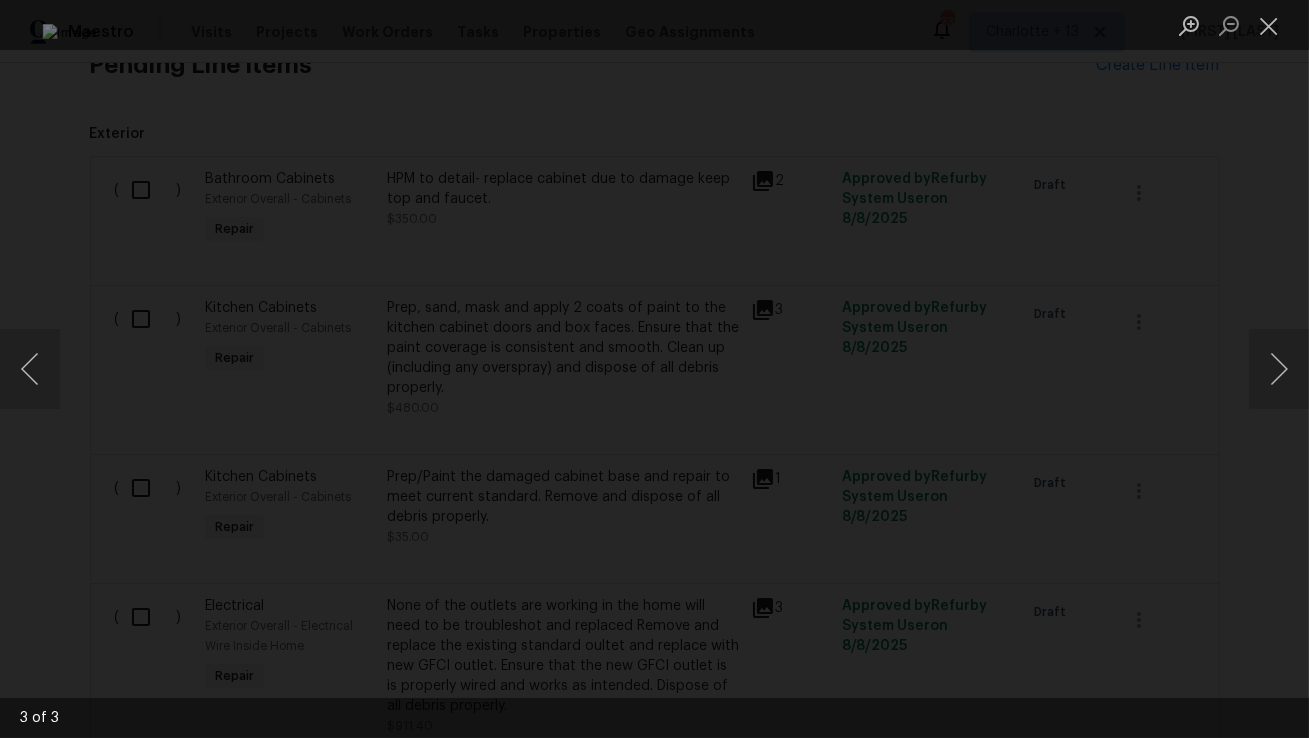 click at bounding box center (654, 369) 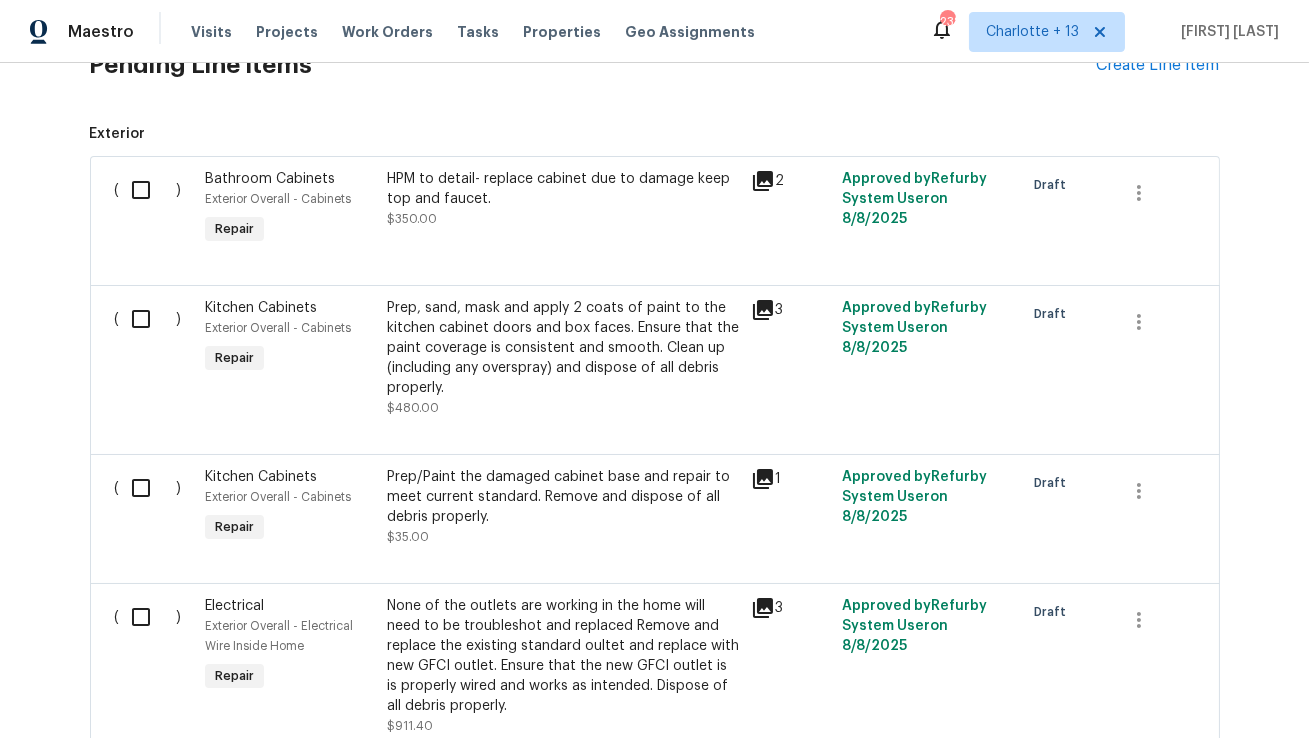 click on "Prep, sand, mask and apply 2 coats of paint to the kitchen cabinet doors and box faces. Ensure that the paint coverage is consistent and smooth. Clean up (including any overspray) and dispose of all debris properly." at bounding box center [563, 348] 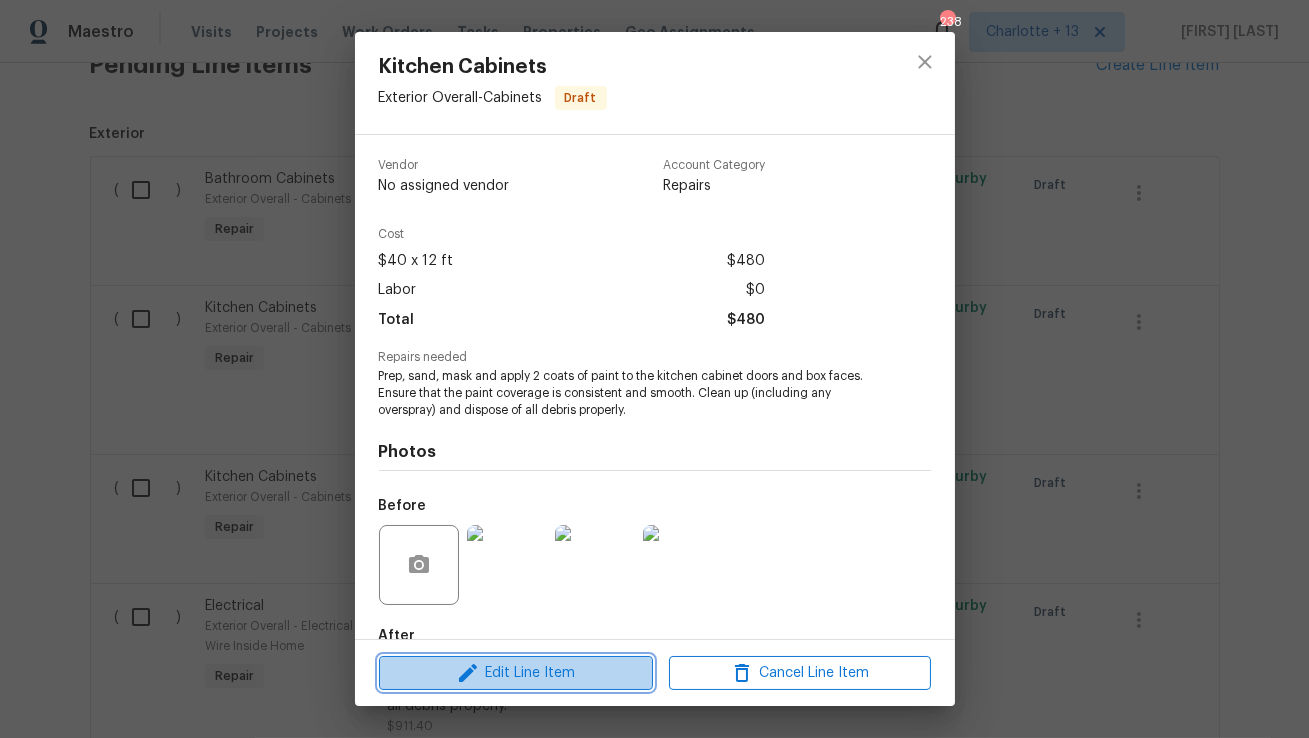 click 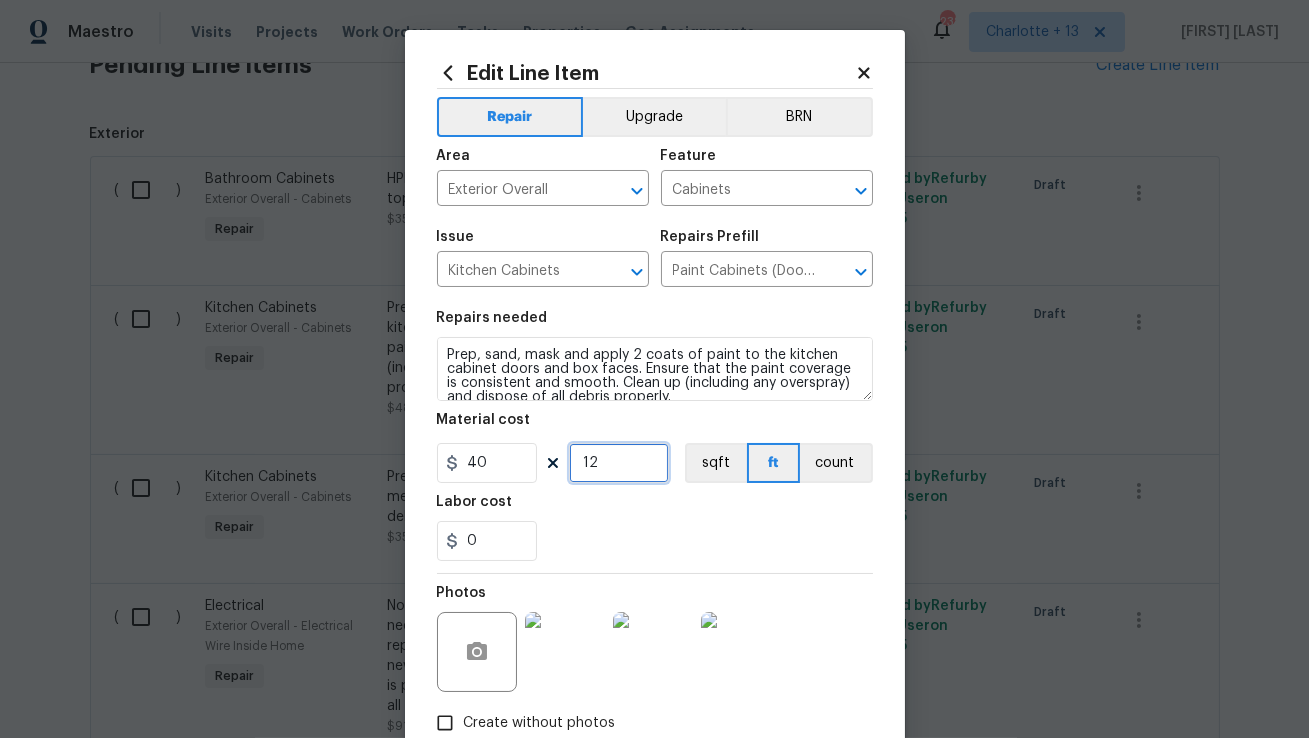 click on "12" at bounding box center (619, 463) 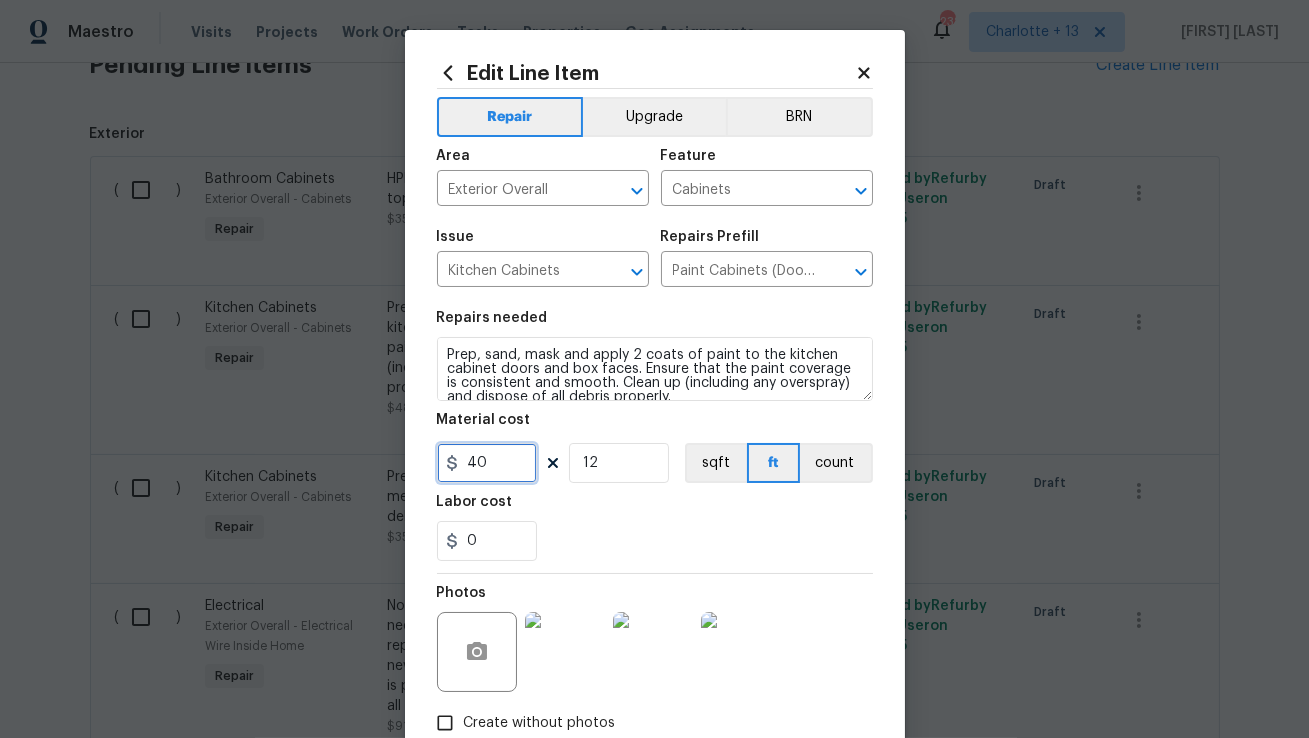 drag, startPoint x: 514, startPoint y: 461, endPoint x: 459, endPoint y: 465, distance: 55.145264 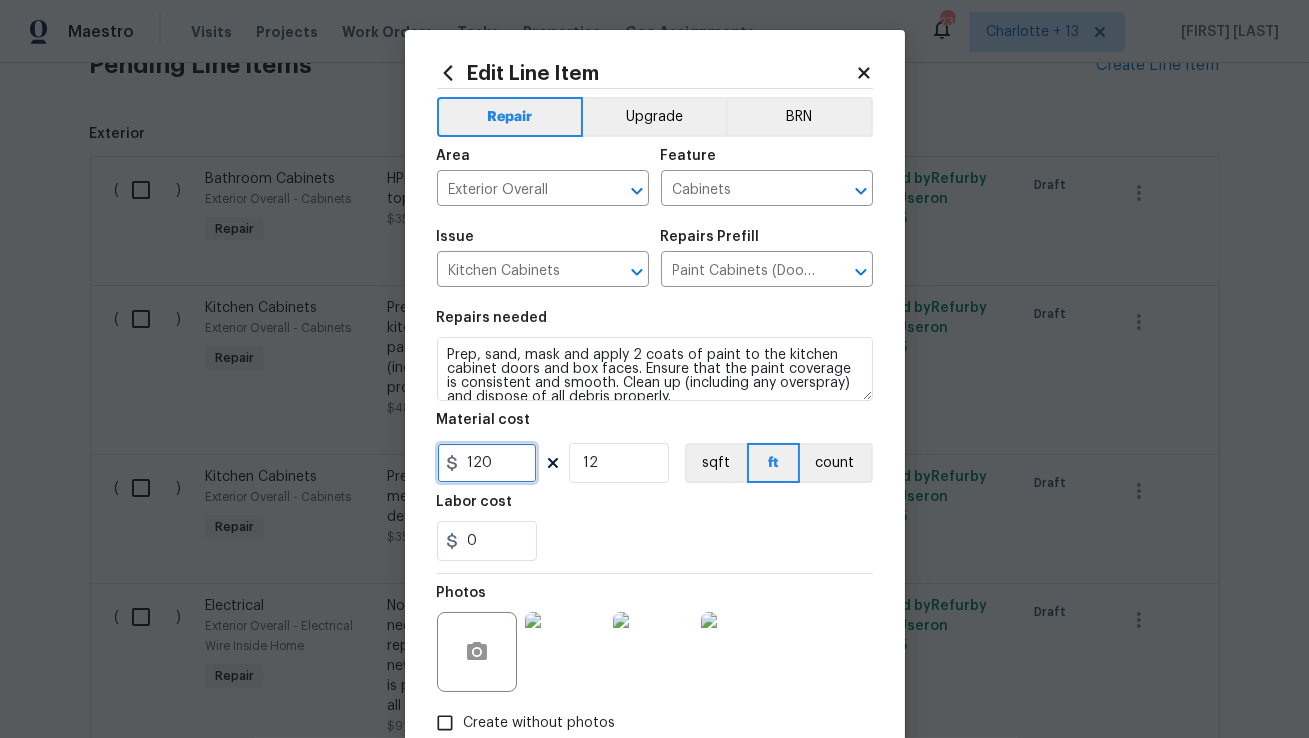 type on "120" 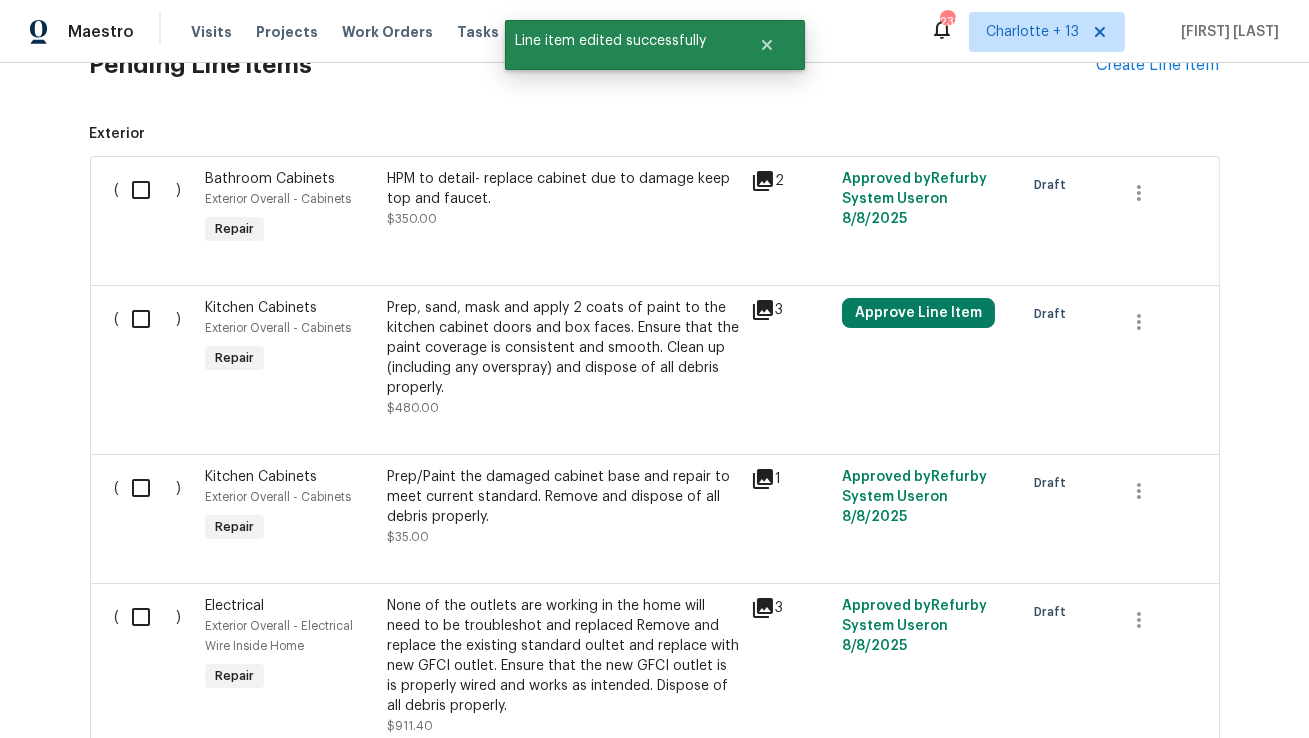 click on "Prep, sand, mask and apply 2 coats of paint to the kitchen cabinet doors and box faces. Ensure that the paint coverage is consistent and smooth. Clean up (including any overspray) and dispose of all debris properly." at bounding box center (563, 348) 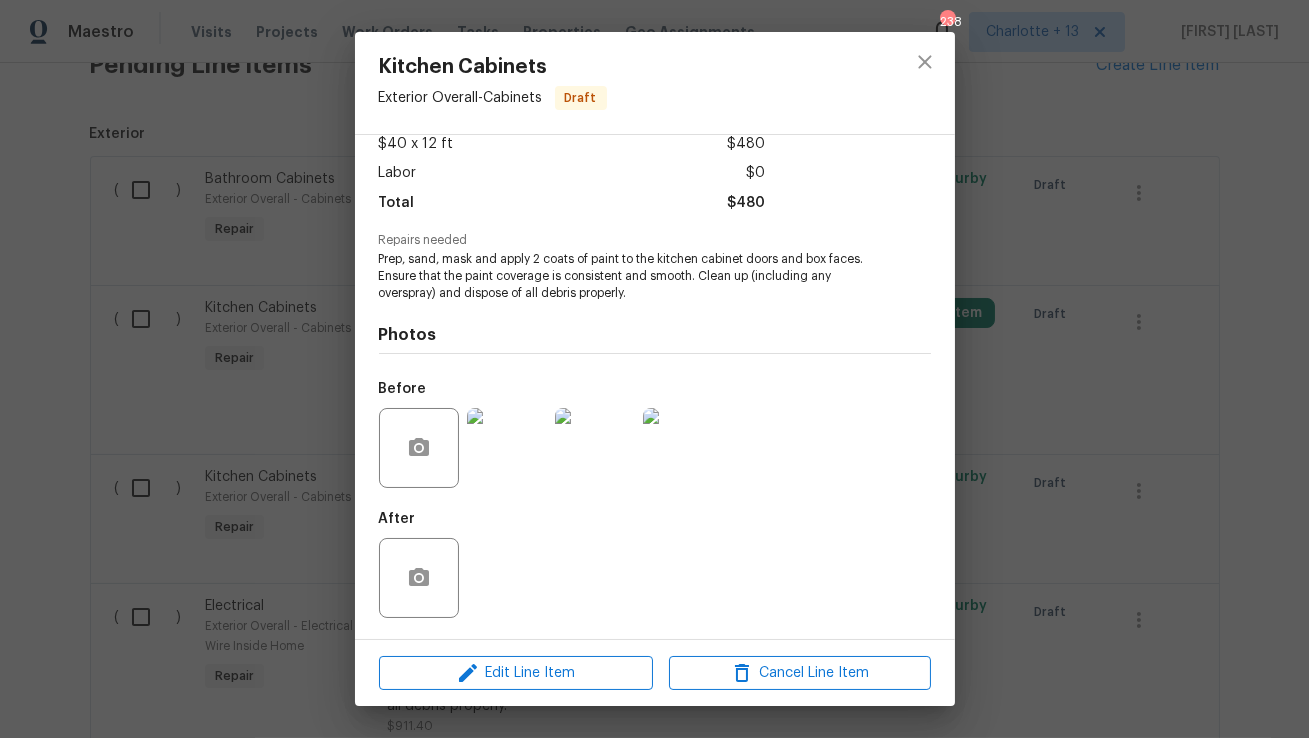 scroll, scrollTop: 107, scrollLeft: 0, axis: vertical 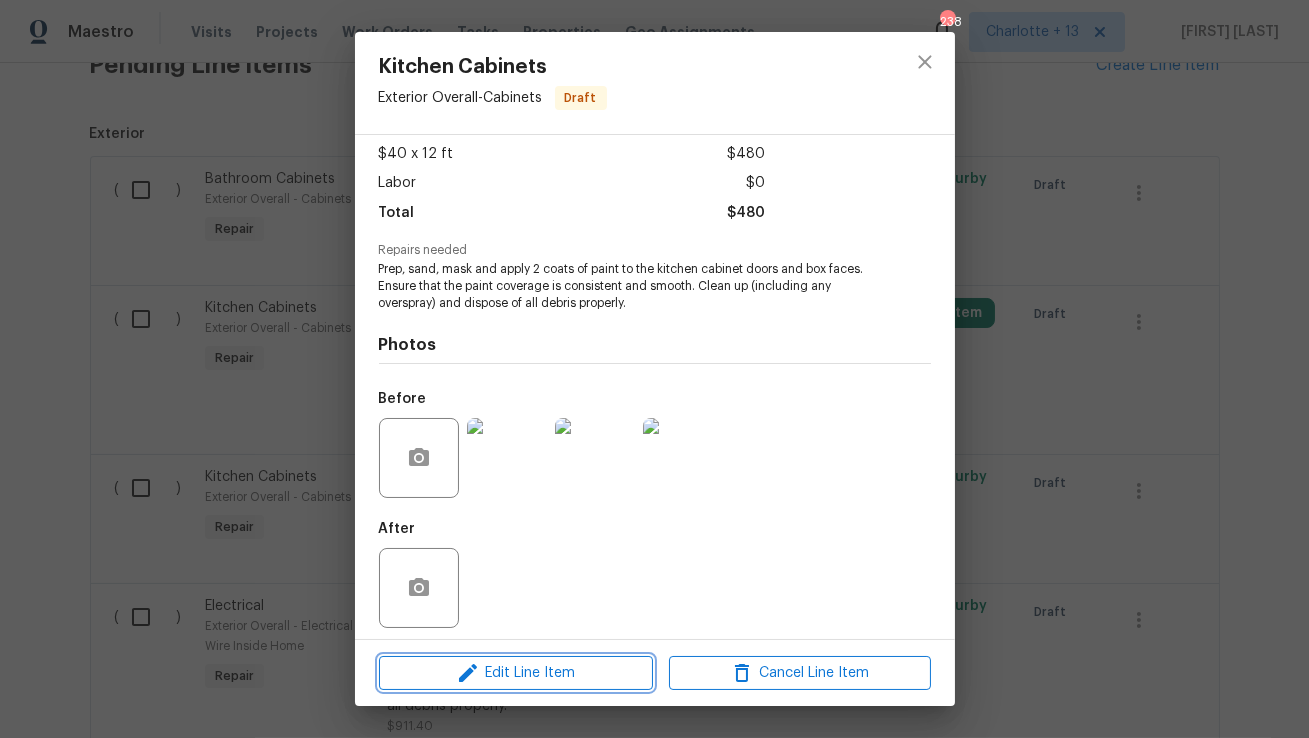 click on "Edit Line Item" at bounding box center [516, 673] 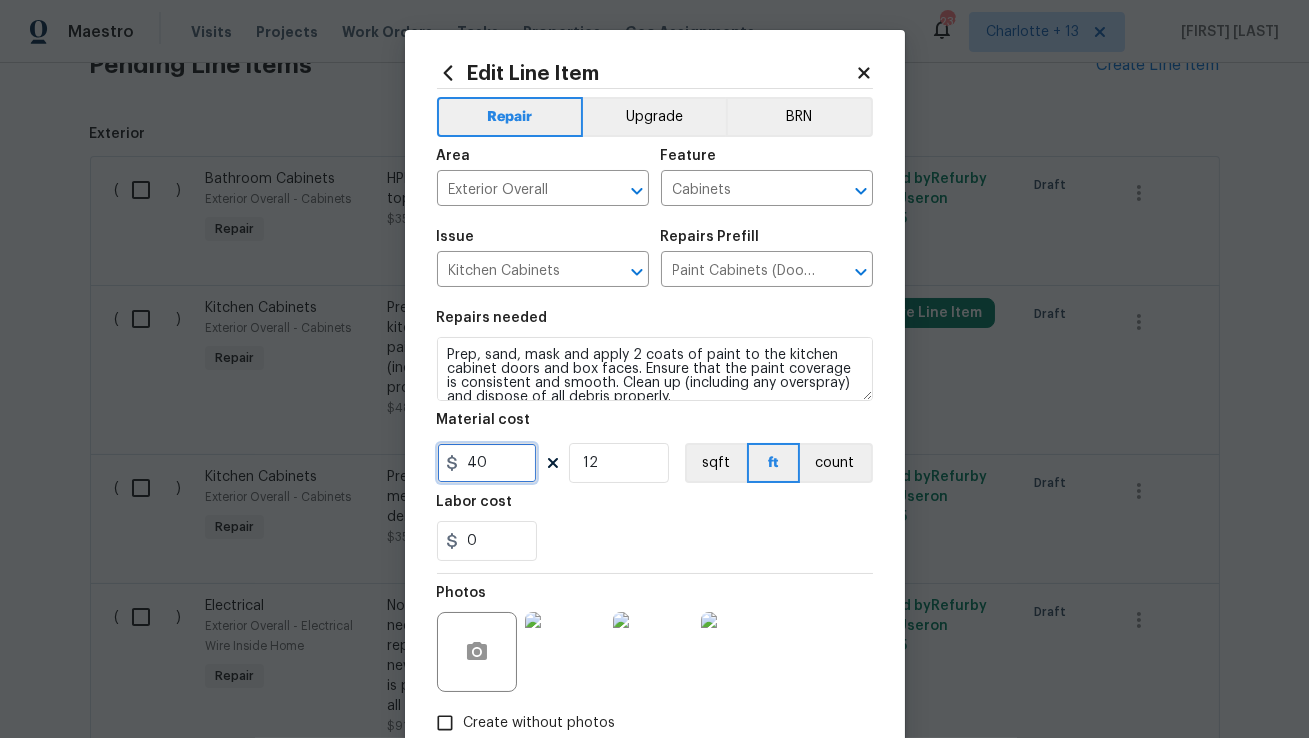 drag, startPoint x: 485, startPoint y: 473, endPoint x: 458, endPoint y: 470, distance: 27.166155 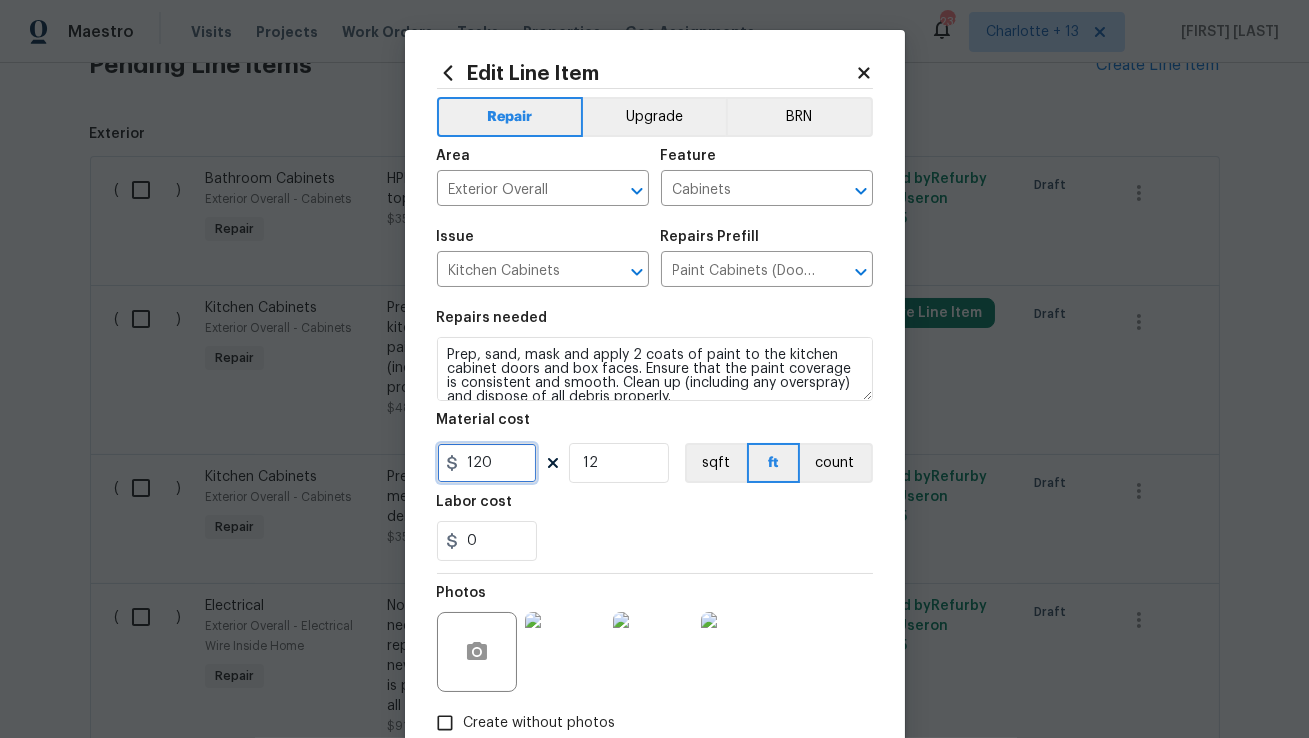 type on "120" 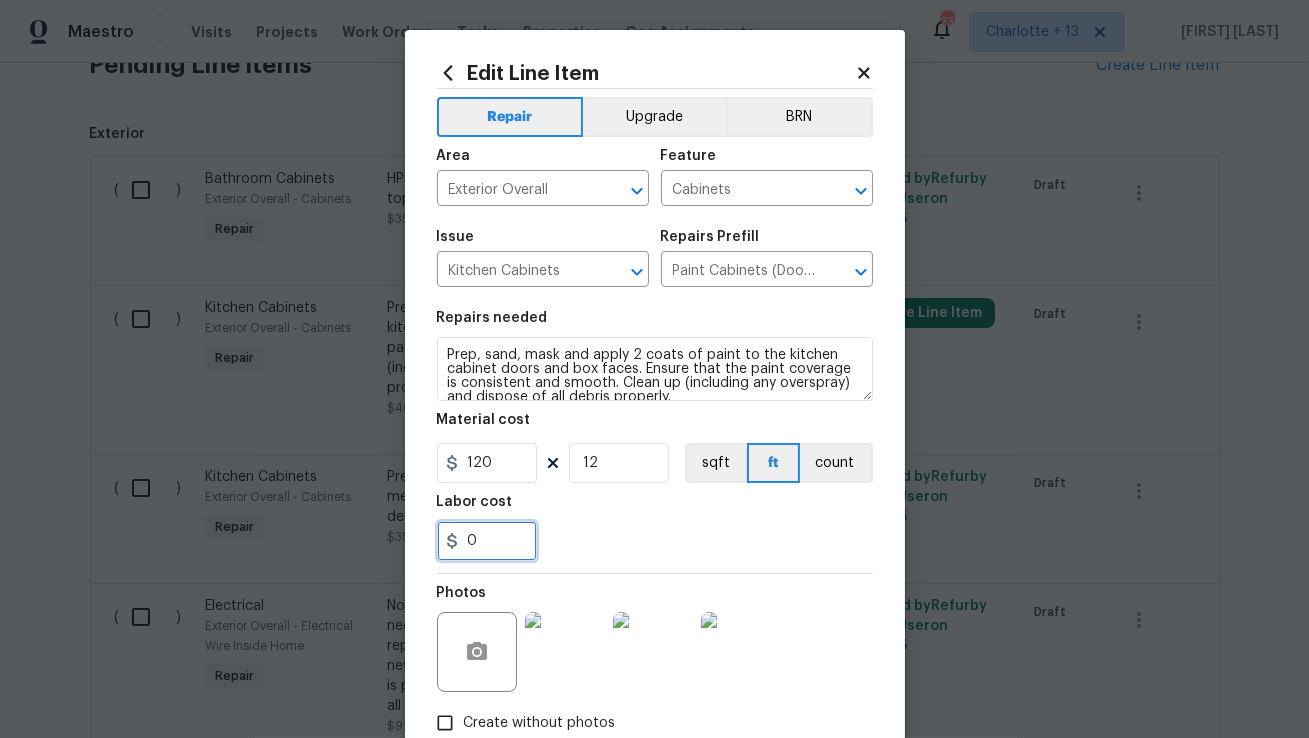 click on "0" at bounding box center (487, 541) 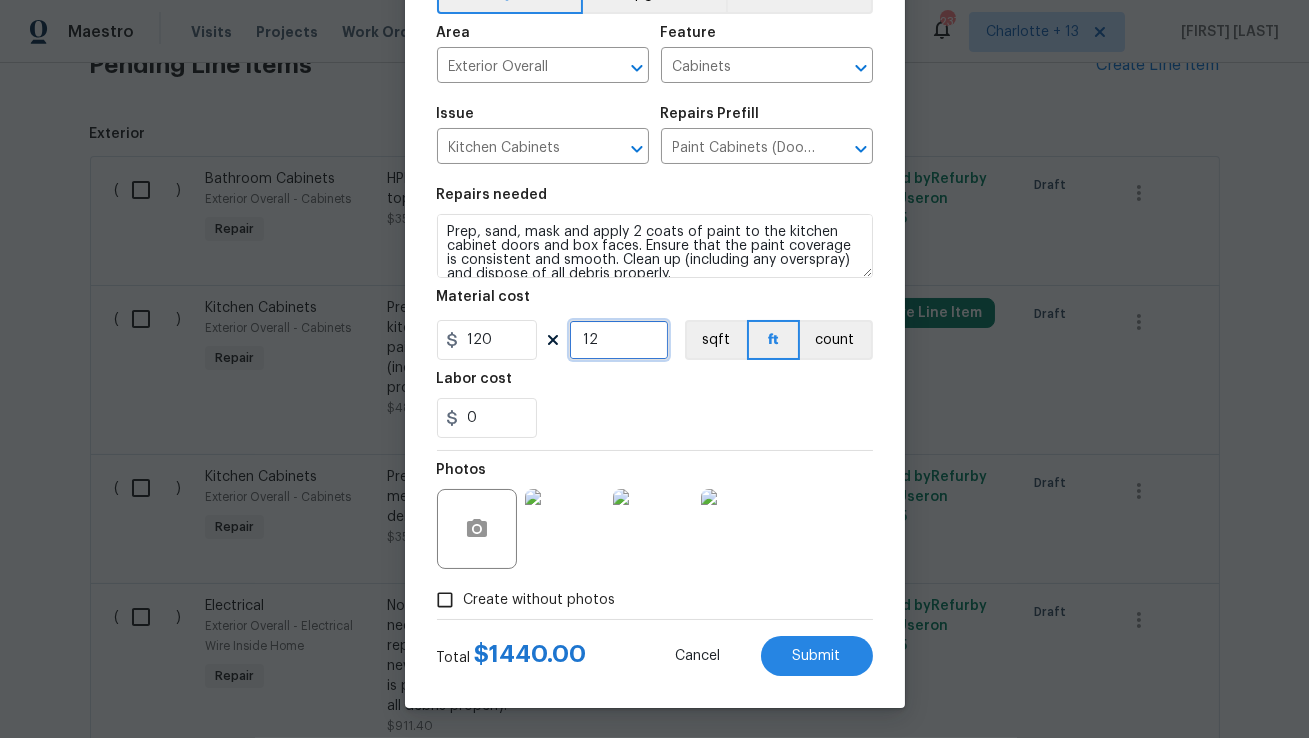 click on "12" at bounding box center [619, 340] 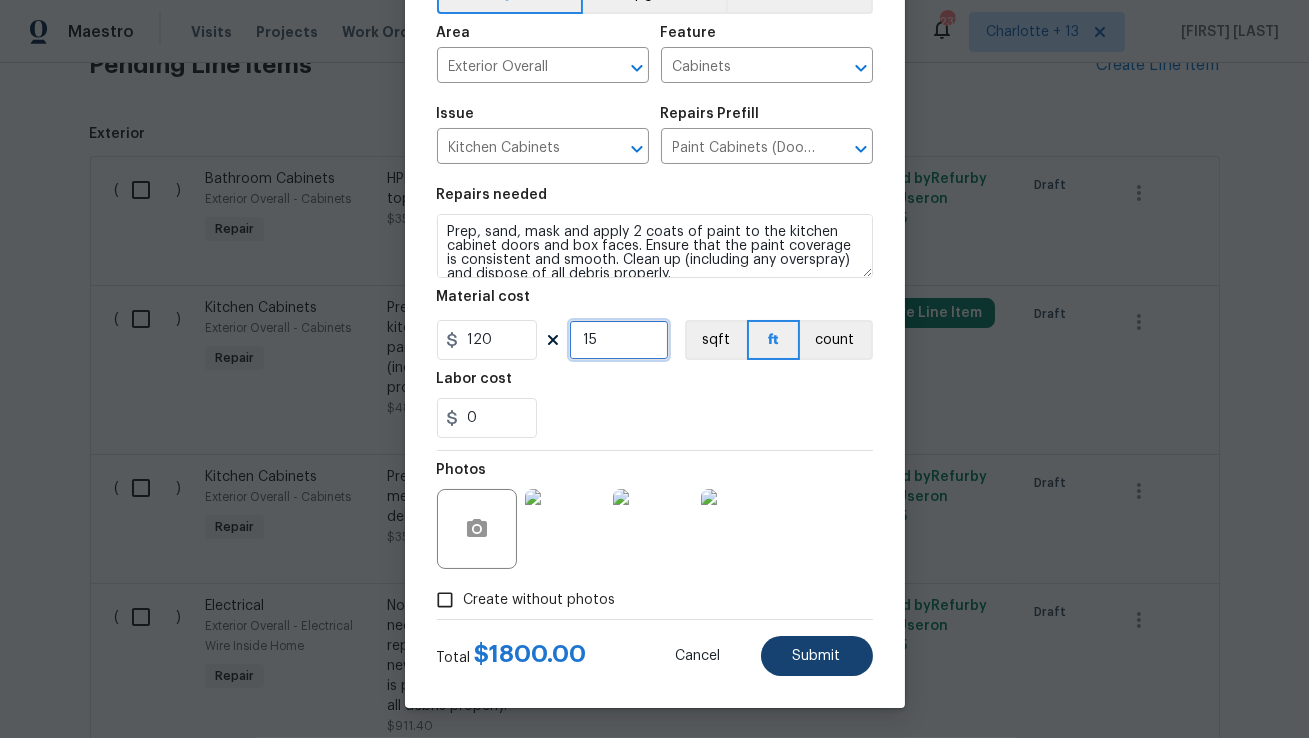 type on "15" 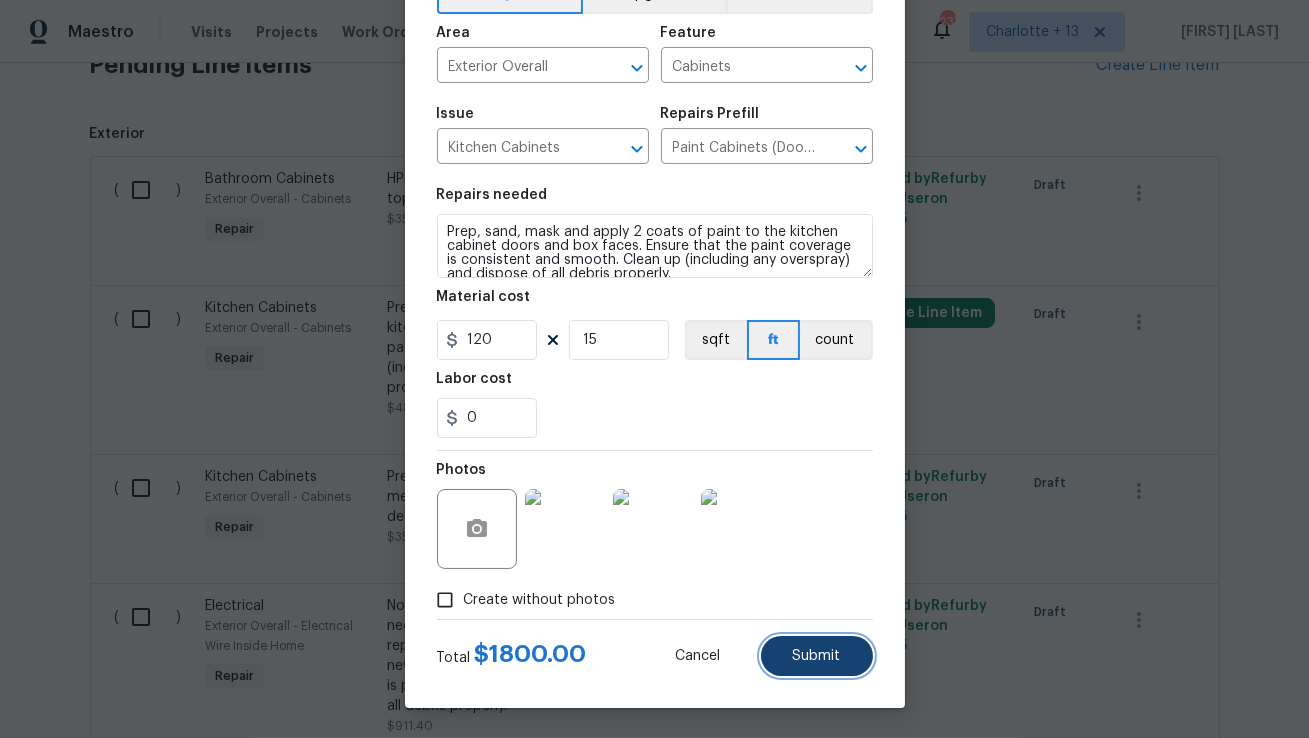 click on "Submit" at bounding box center [817, 656] 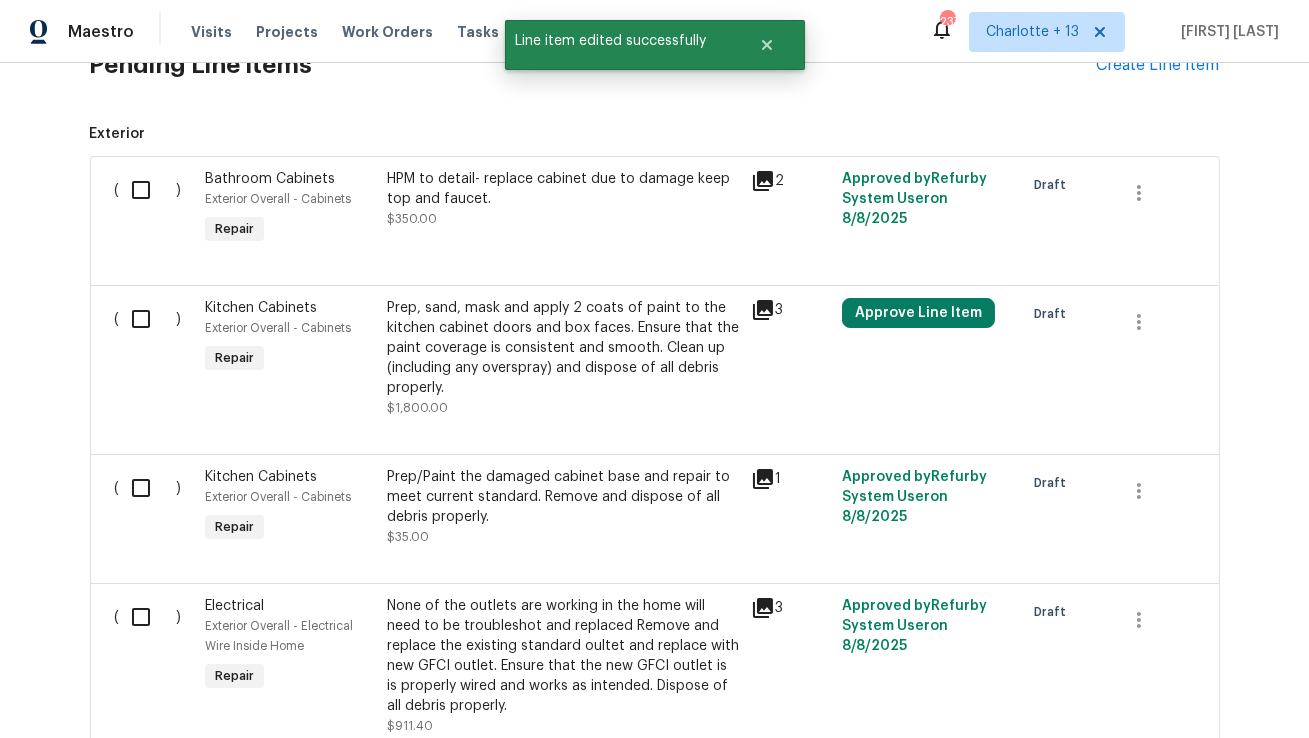 scroll, scrollTop: 0, scrollLeft: 0, axis: both 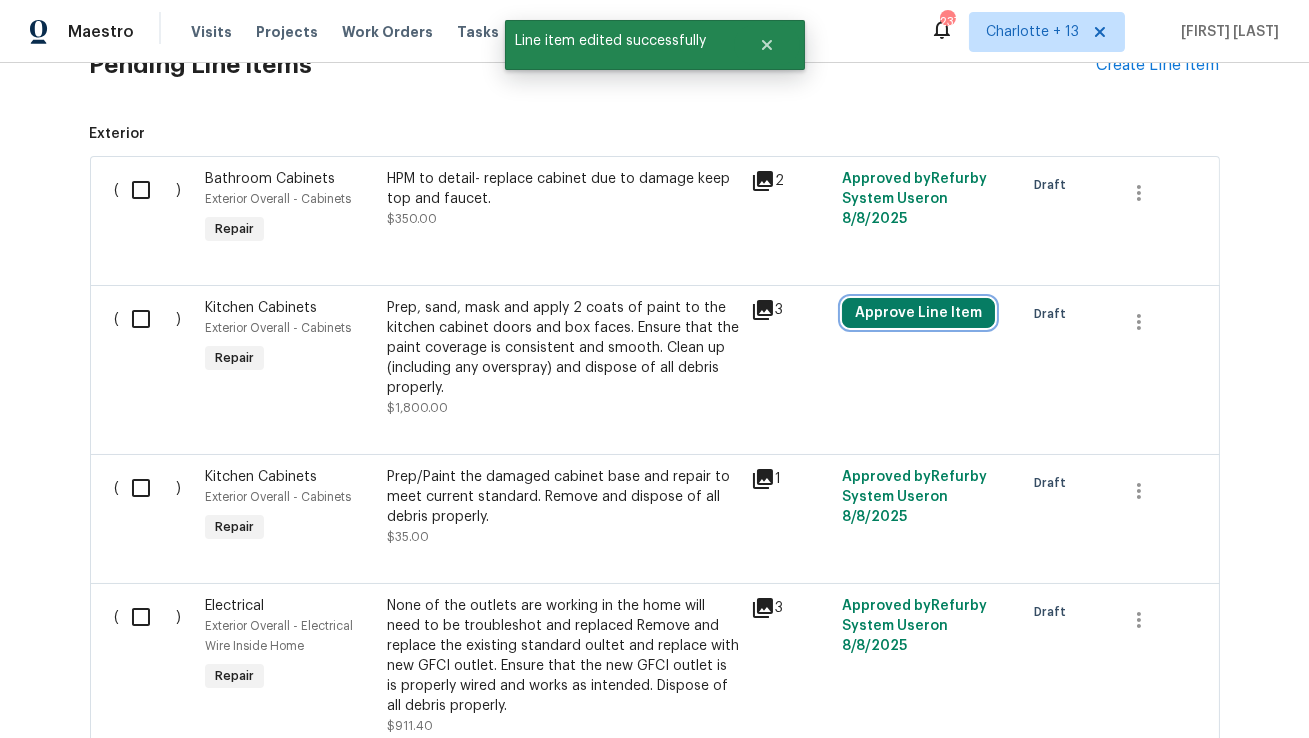 click on "Approve Line Item" at bounding box center [918, 313] 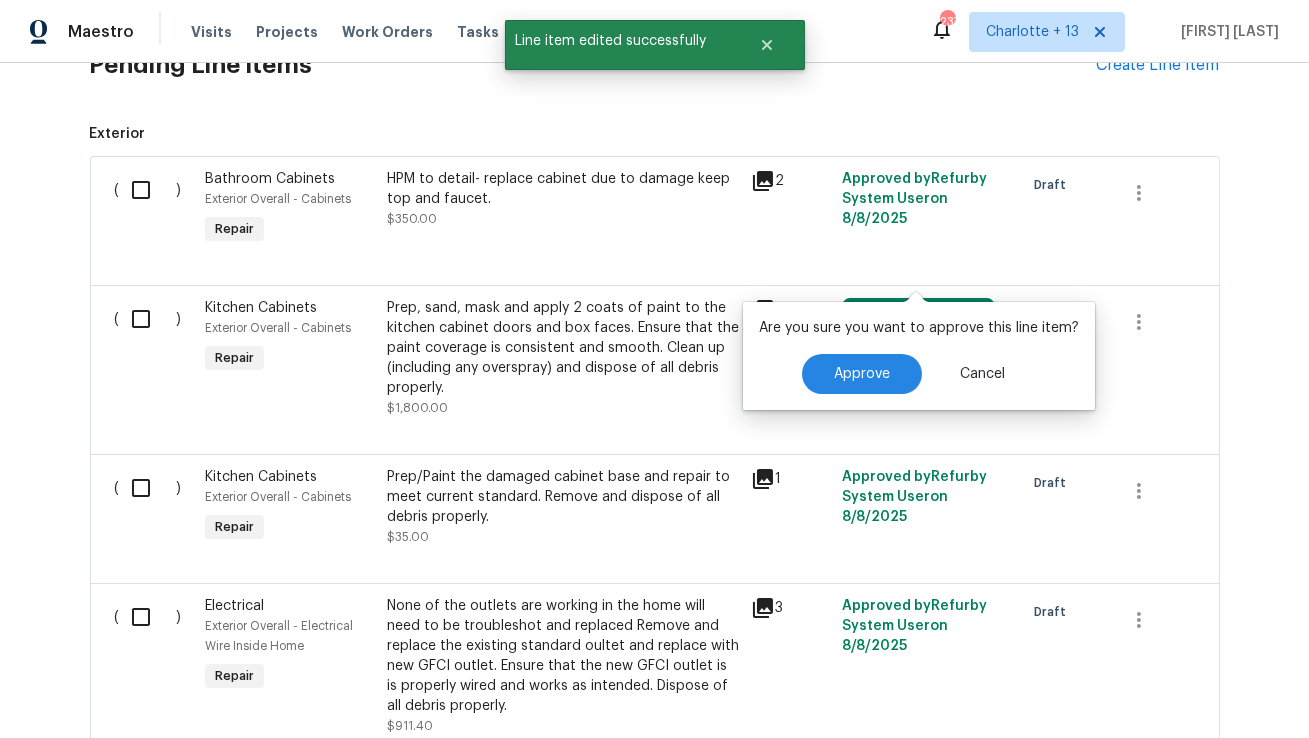 click on "Are you sure you want to approve this line item? Approve Cancel" at bounding box center [919, 356] 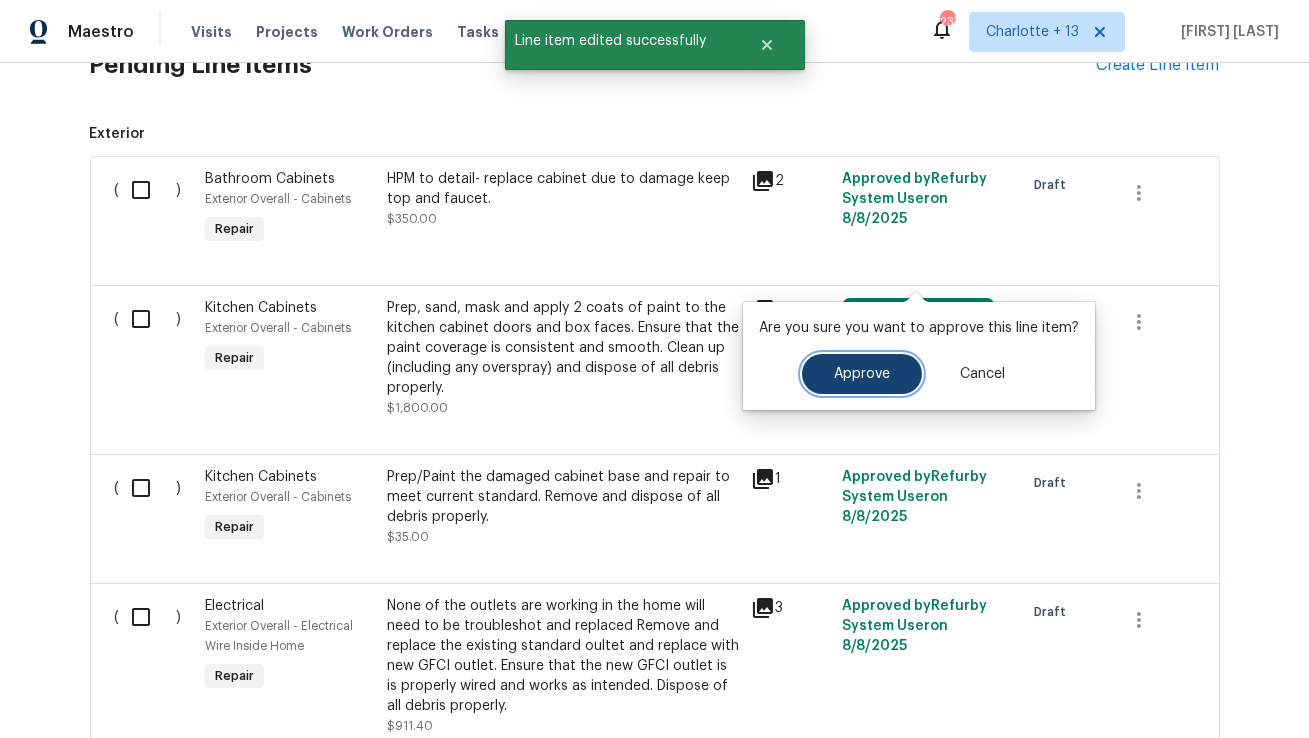 click on "Approve" at bounding box center [862, 374] 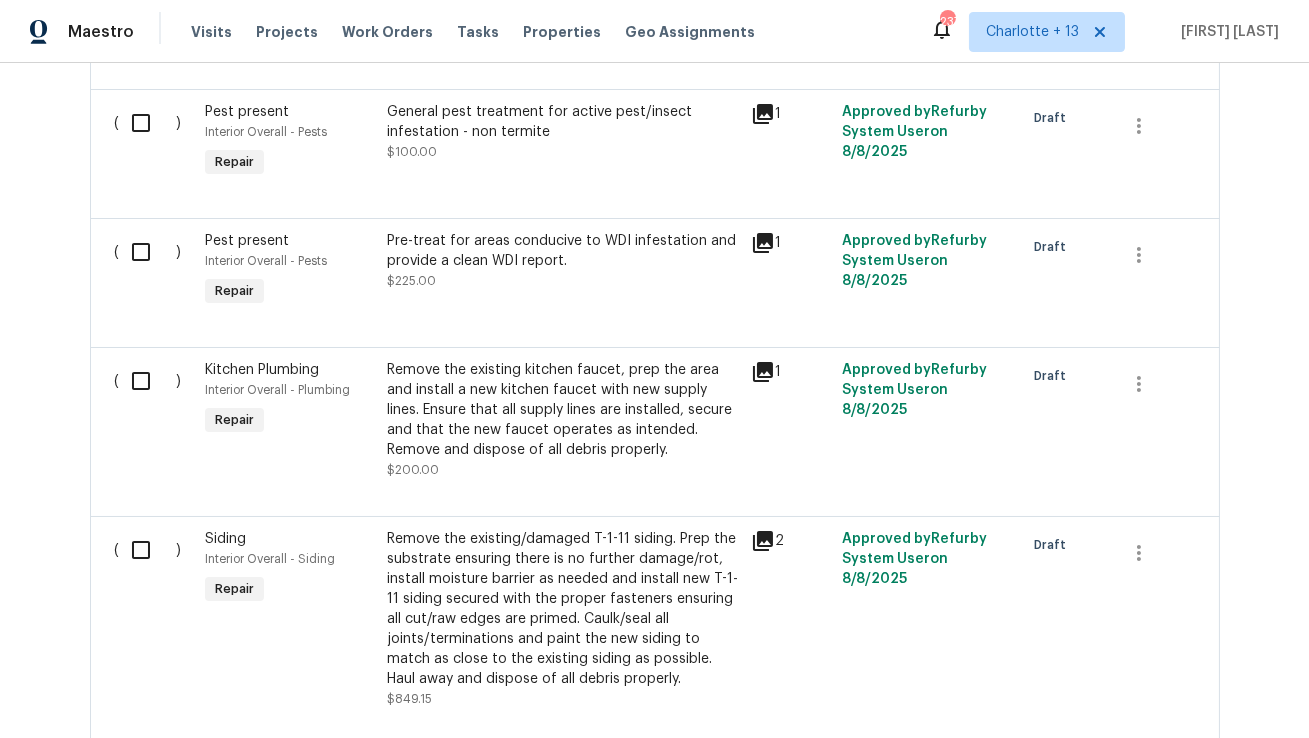scroll, scrollTop: 4847, scrollLeft: 0, axis: vertical 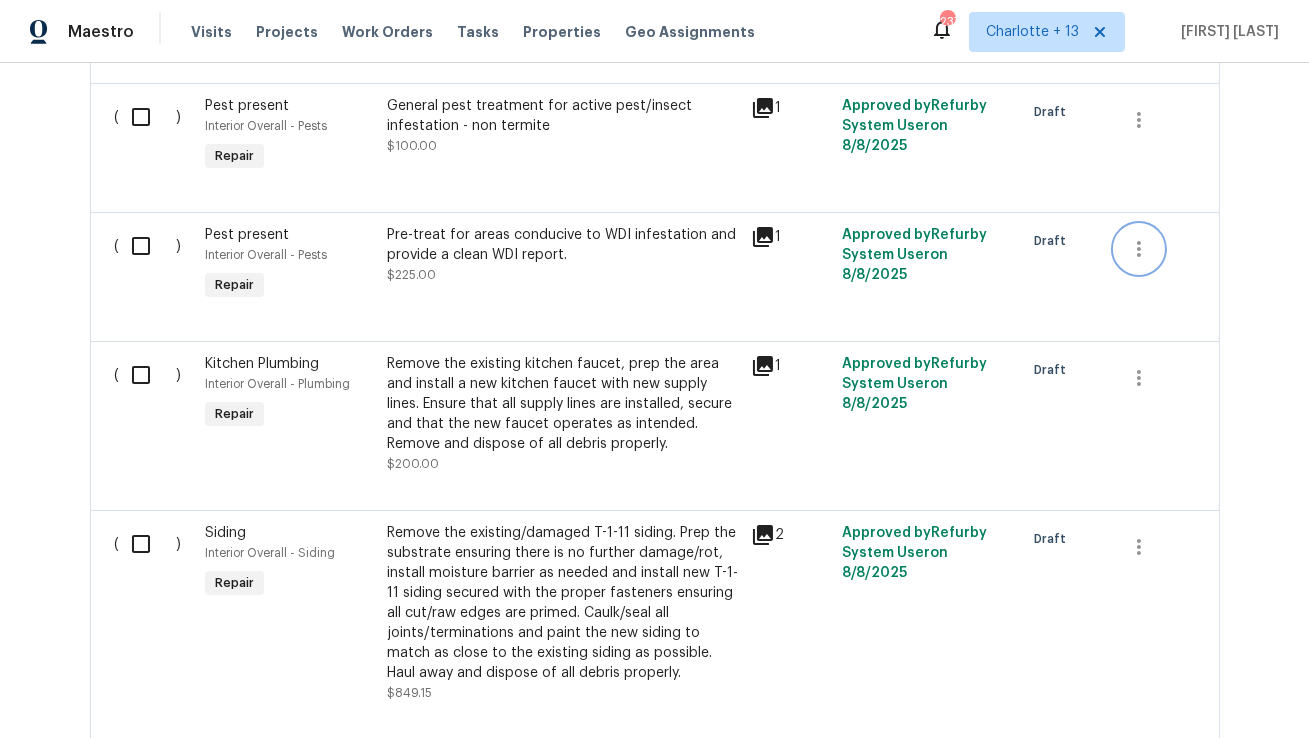click 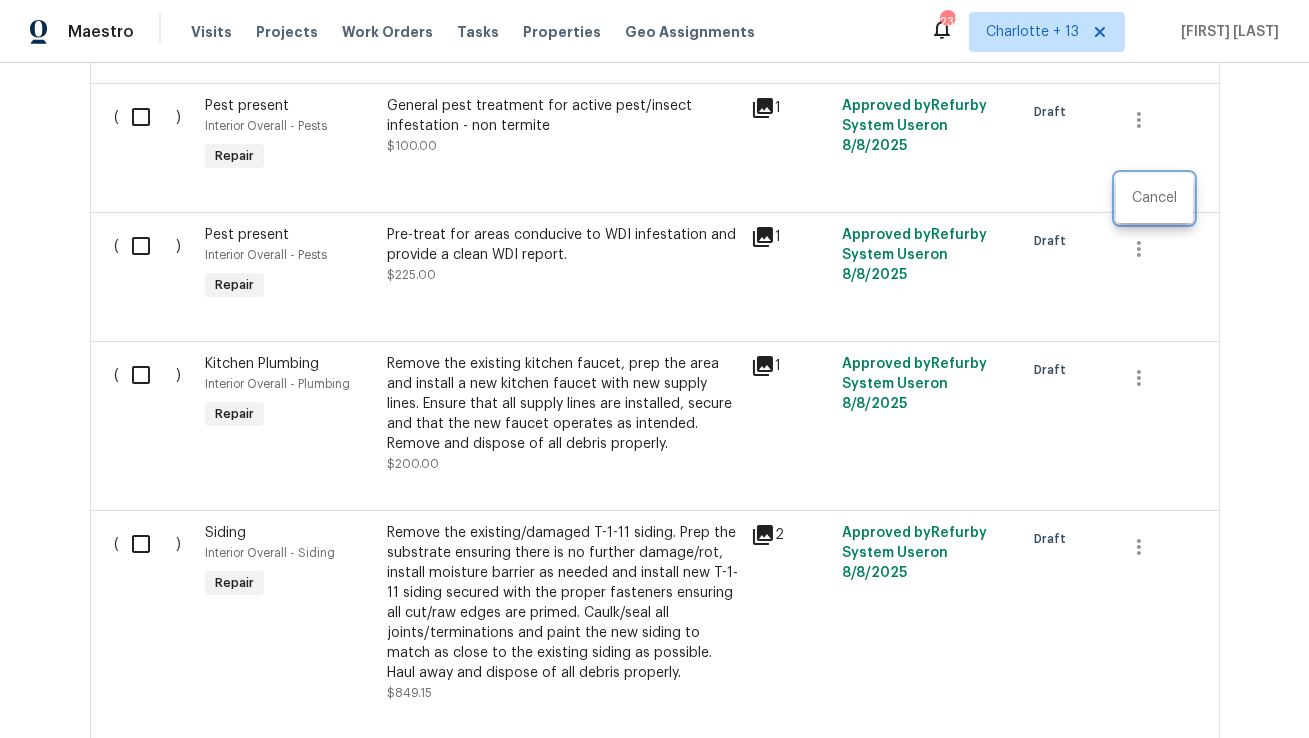 click at bounding box center [654, 369] 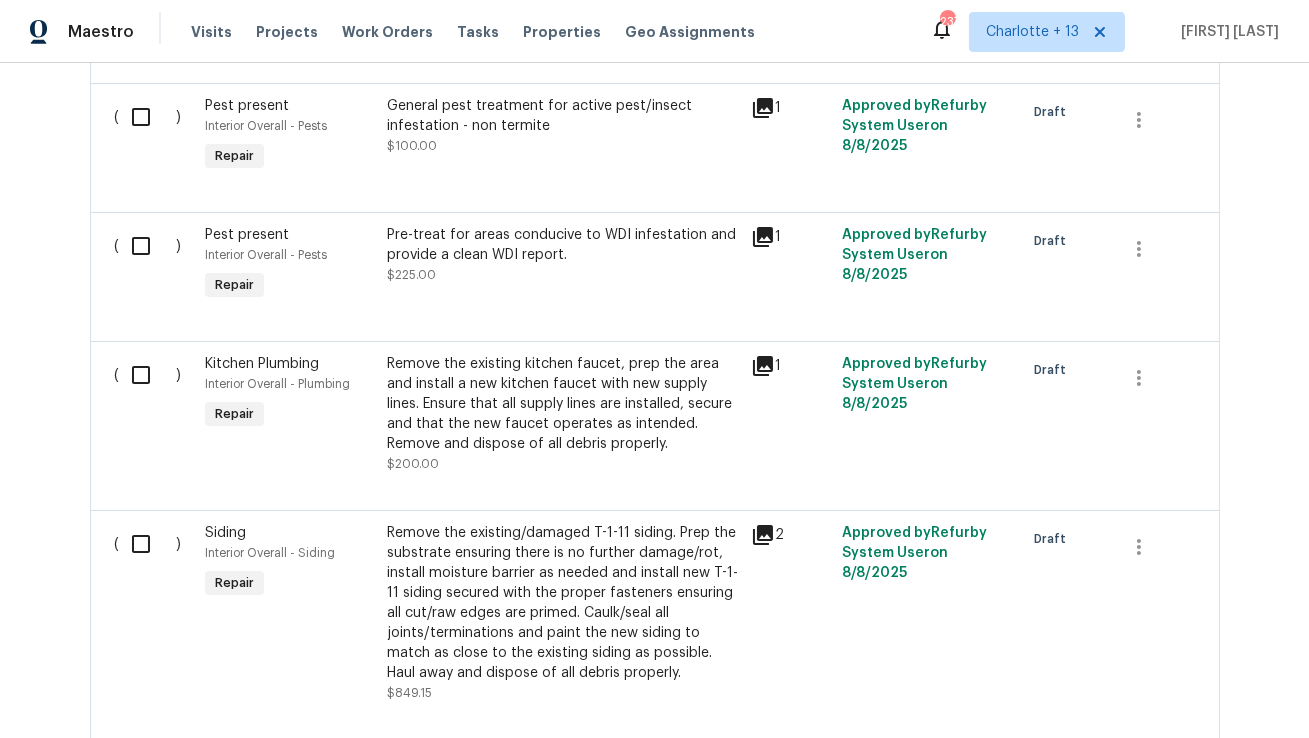 click on "Pre-treat for areas conducive to WDI infestation and provide a clean WDI report." at bounding box center (563, 245) 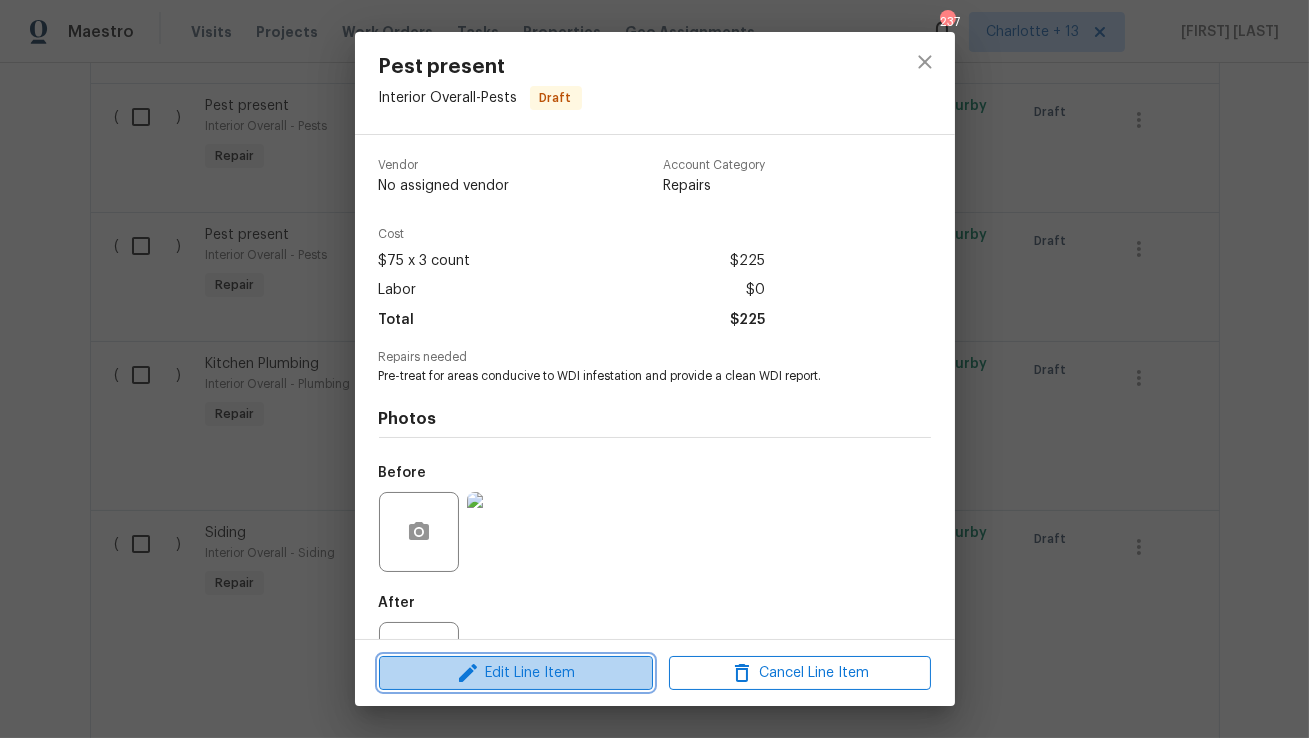 click on "Edit Line Item" at bounding box center (516, 673) 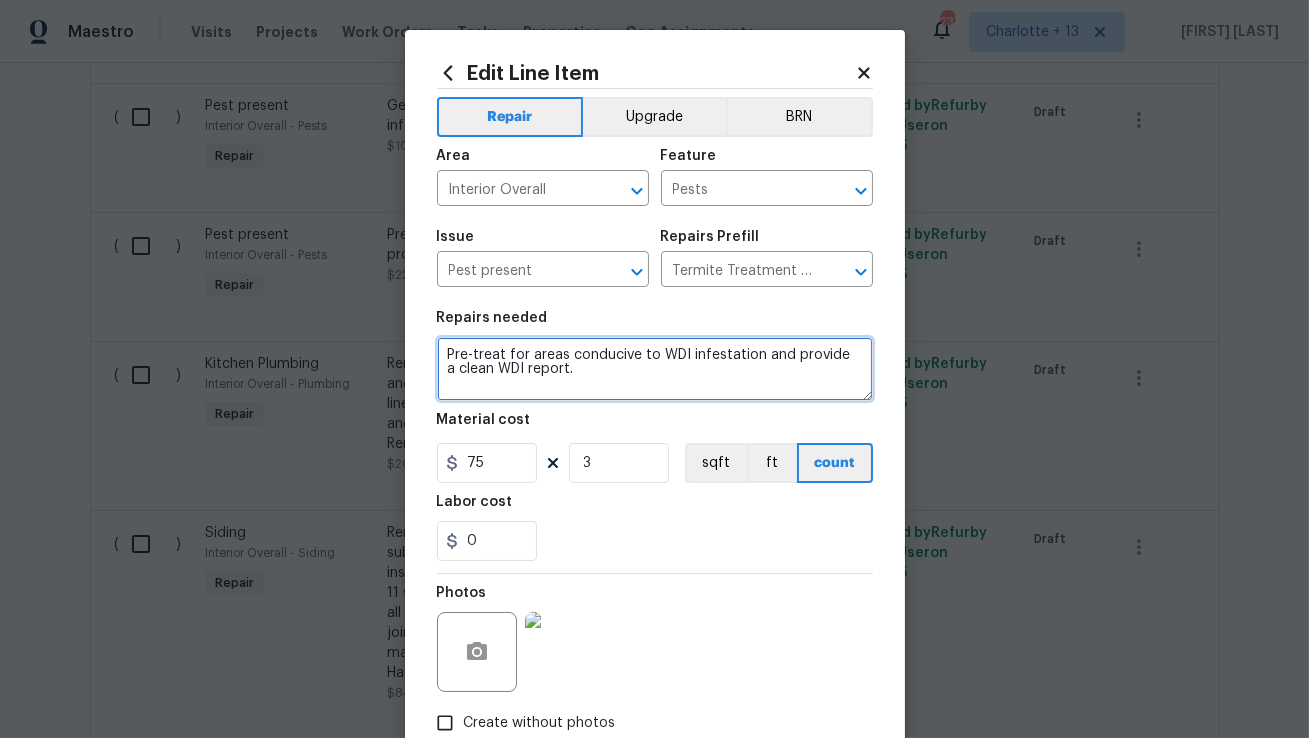 drag, startPoint x: 763, startPoint y: 354, endPoint x: 773, endPoint y: 373, distance: 21.470911 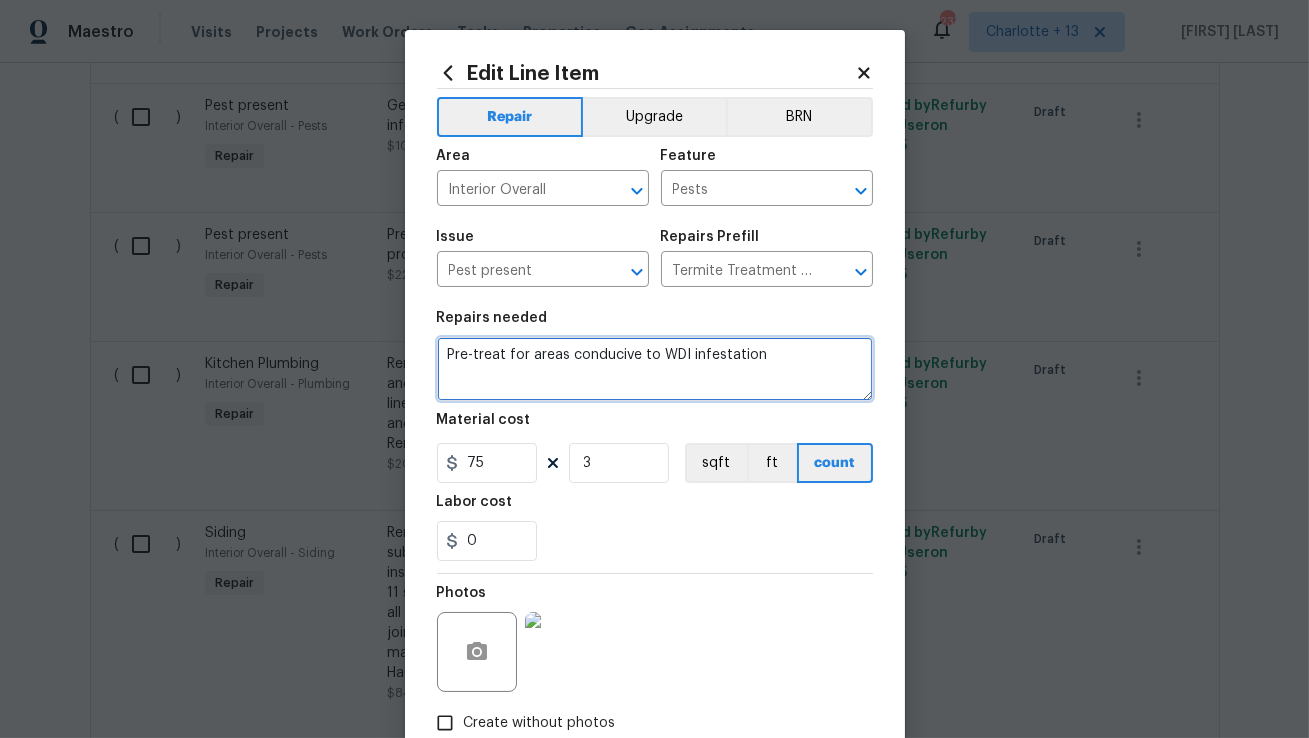 scroll, scrollTop: 123, scrollLeft: 0, axis: vertical 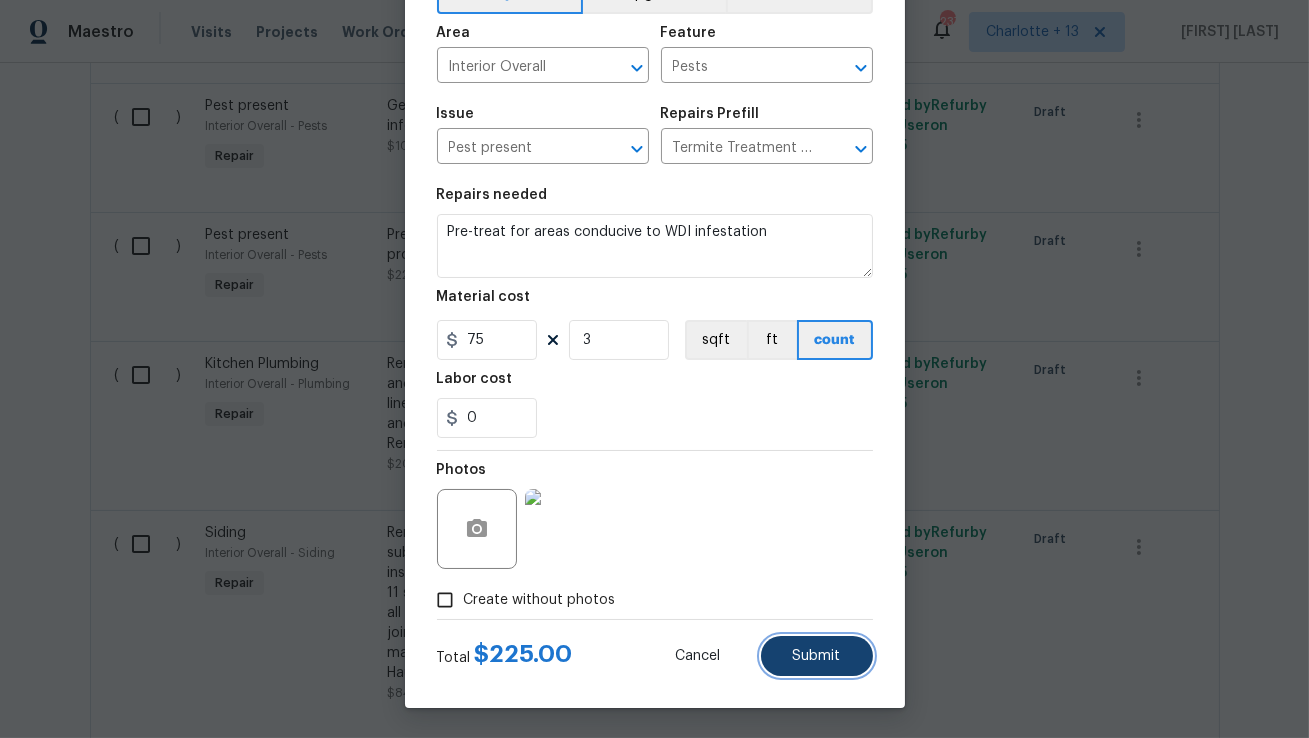 click on "Submit" at bounding box center (817, 656) 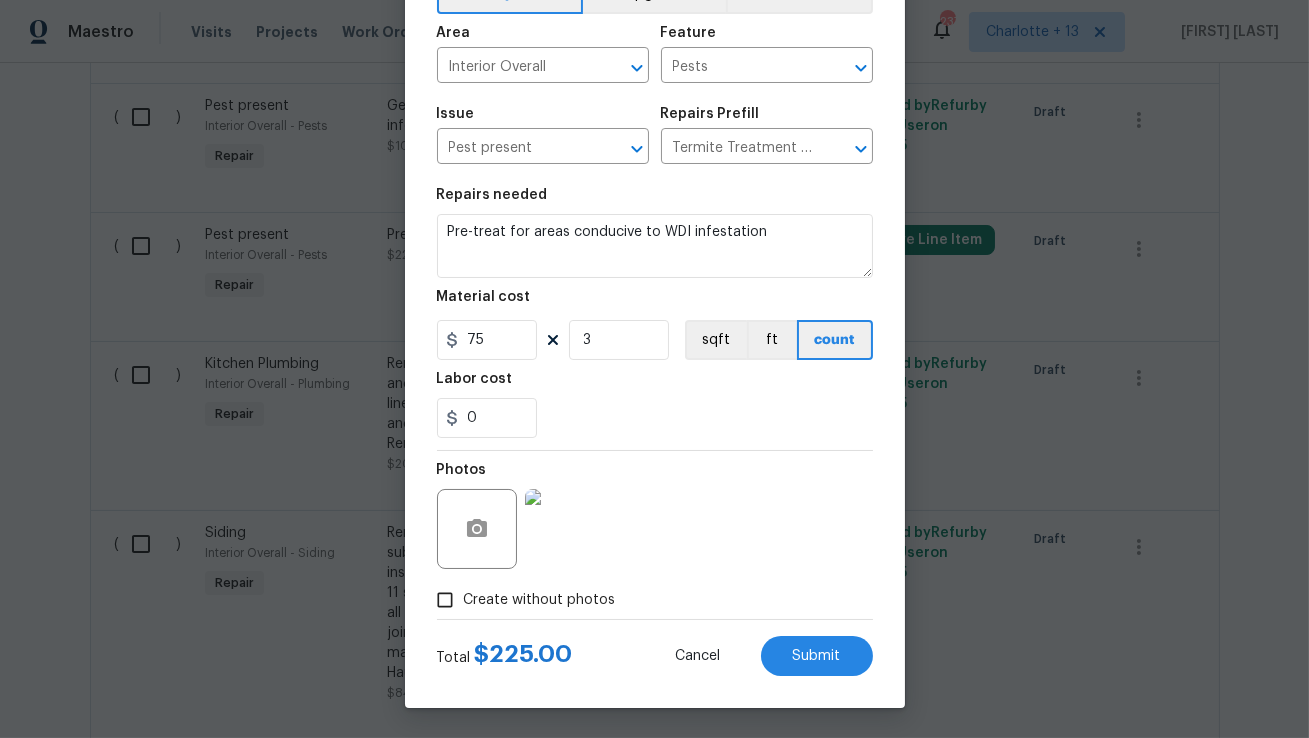 type on "Pre-treat for areas conducive to WDI infestation" 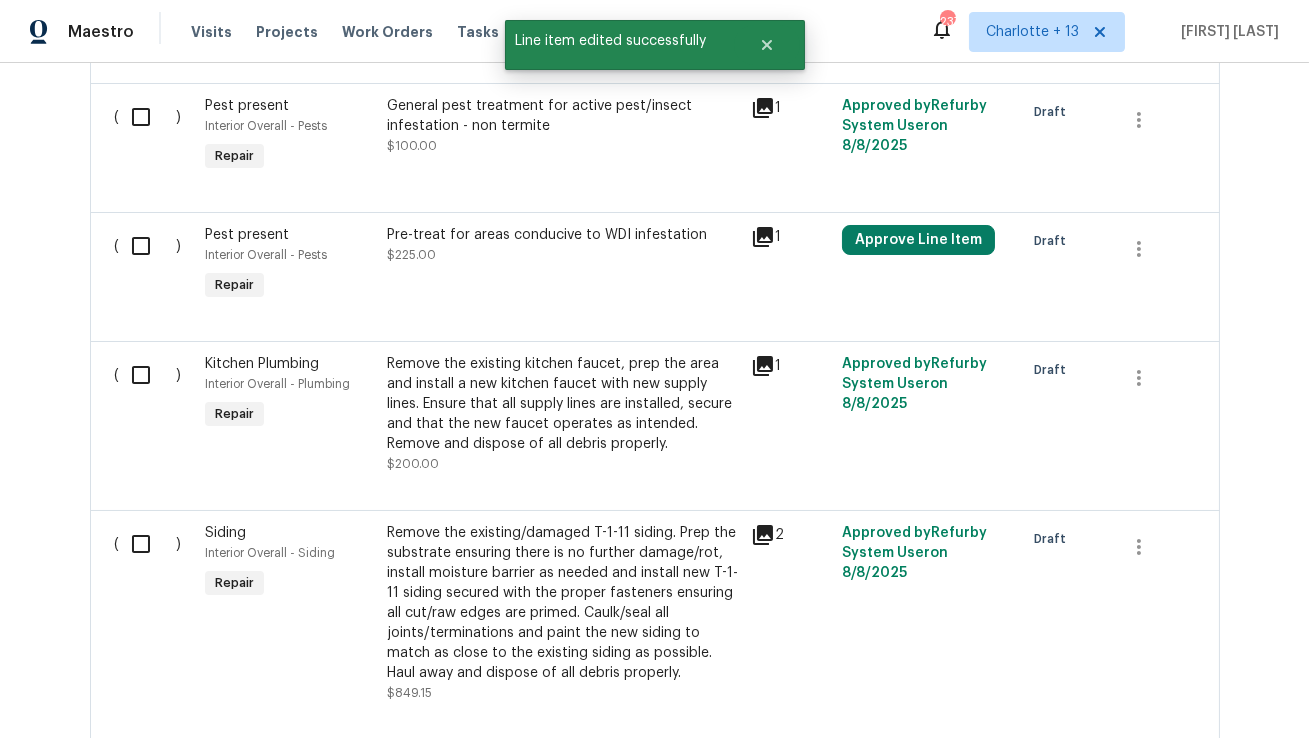scroll, scrollTop: 0, scrollLeft: 0, axis: both 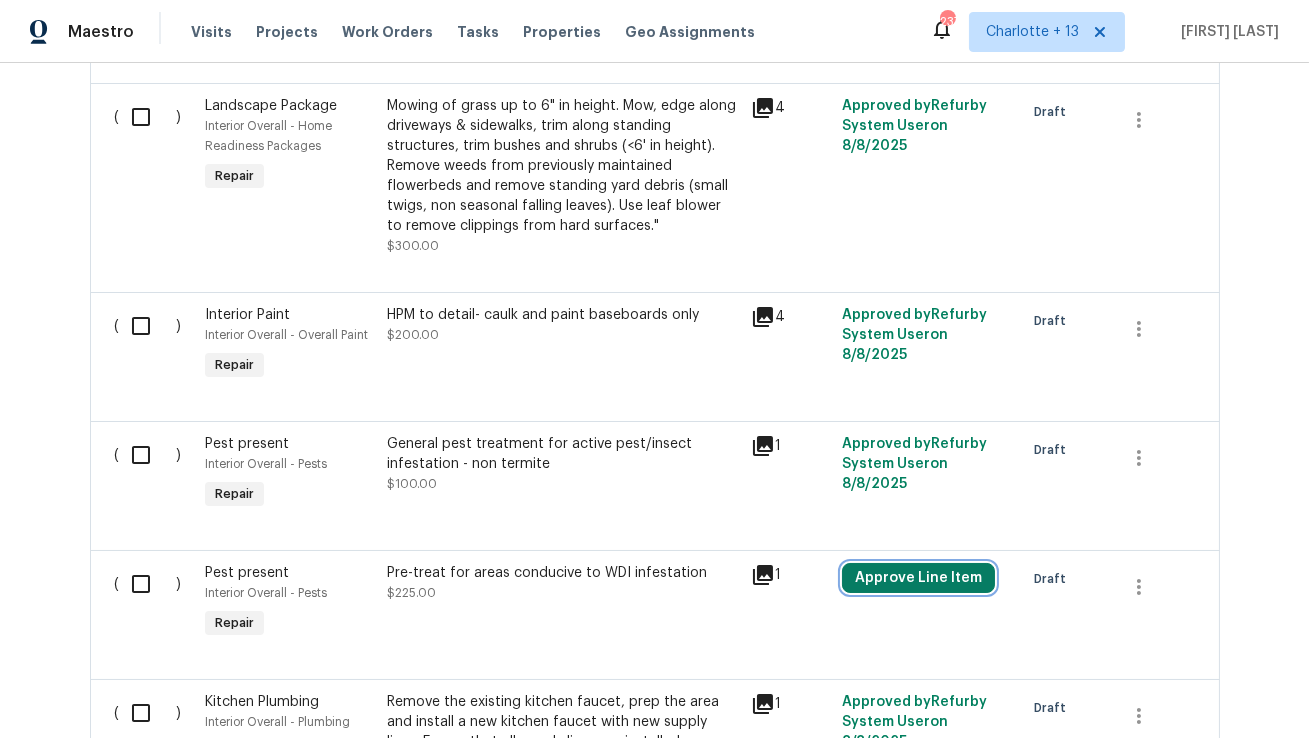 click on "Approve Line Item" at bounding box center (918, 578) 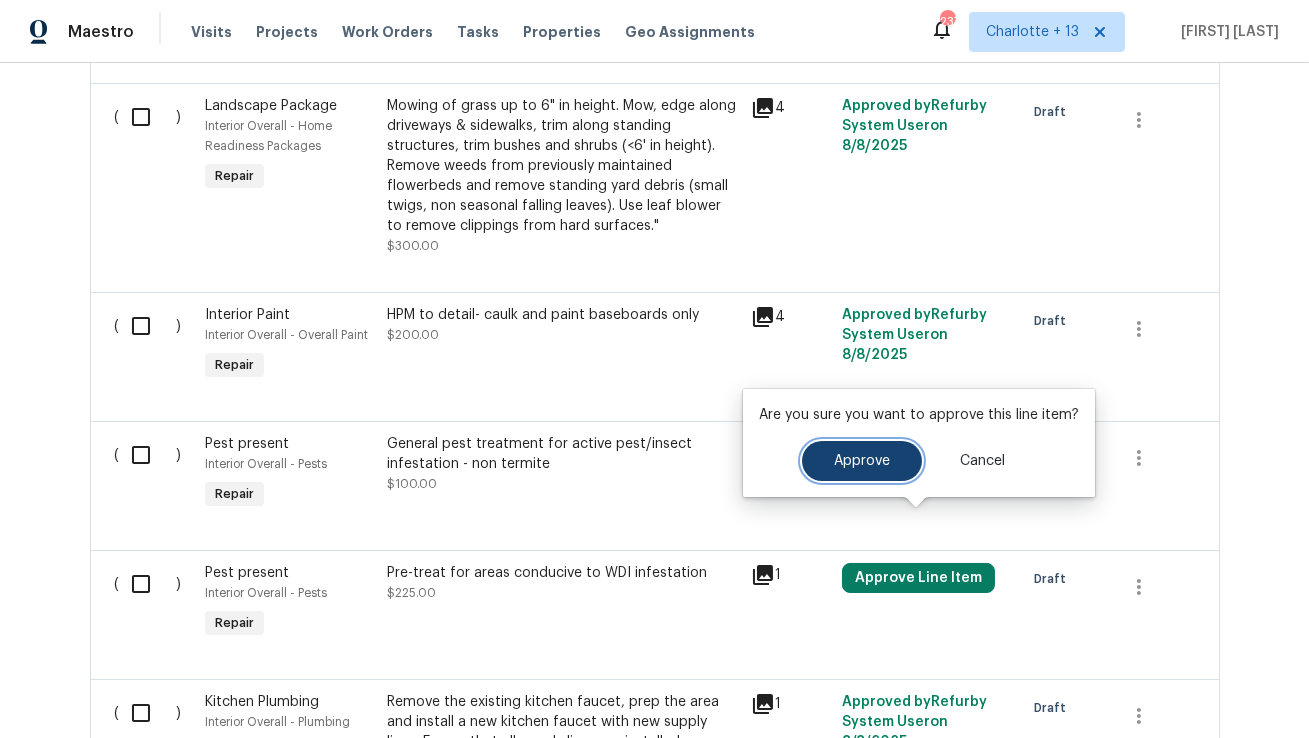 click on "Approve" at bounding box center (862, 461) 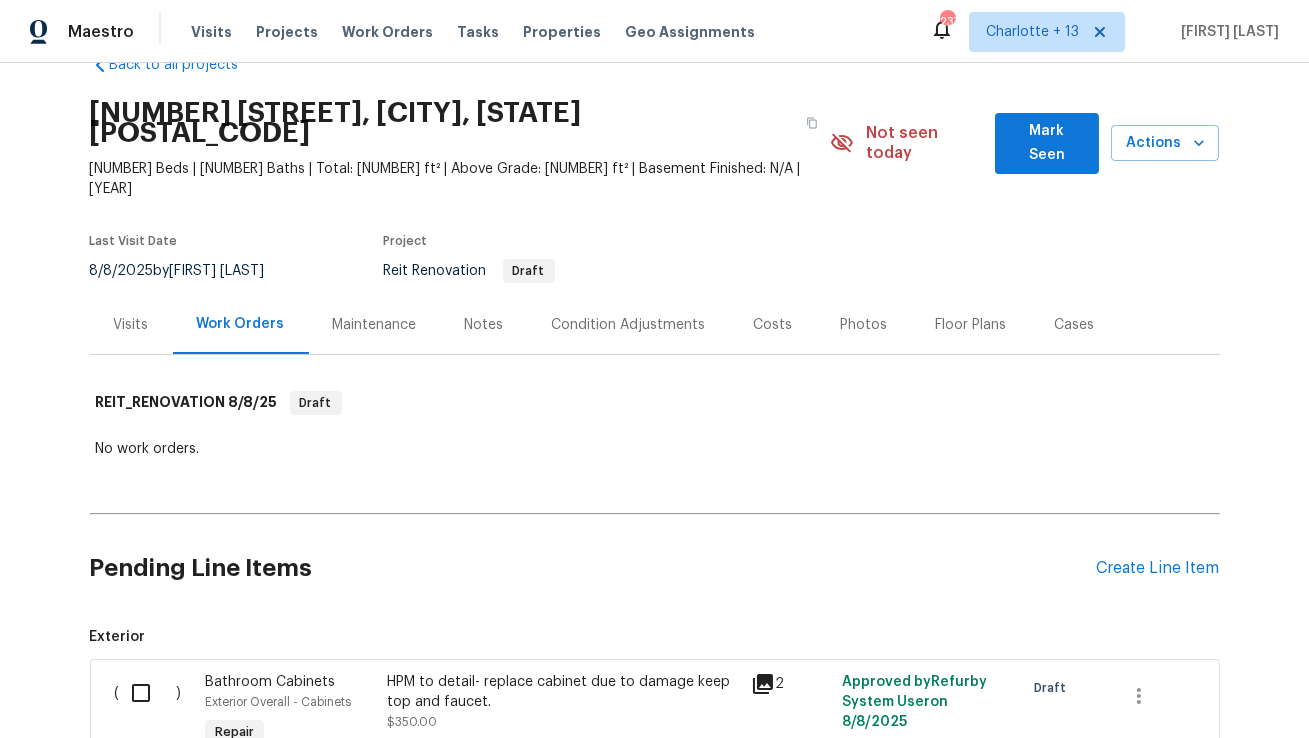 scroll, scrollTop: 0, scrollLeft: 0, axis: both 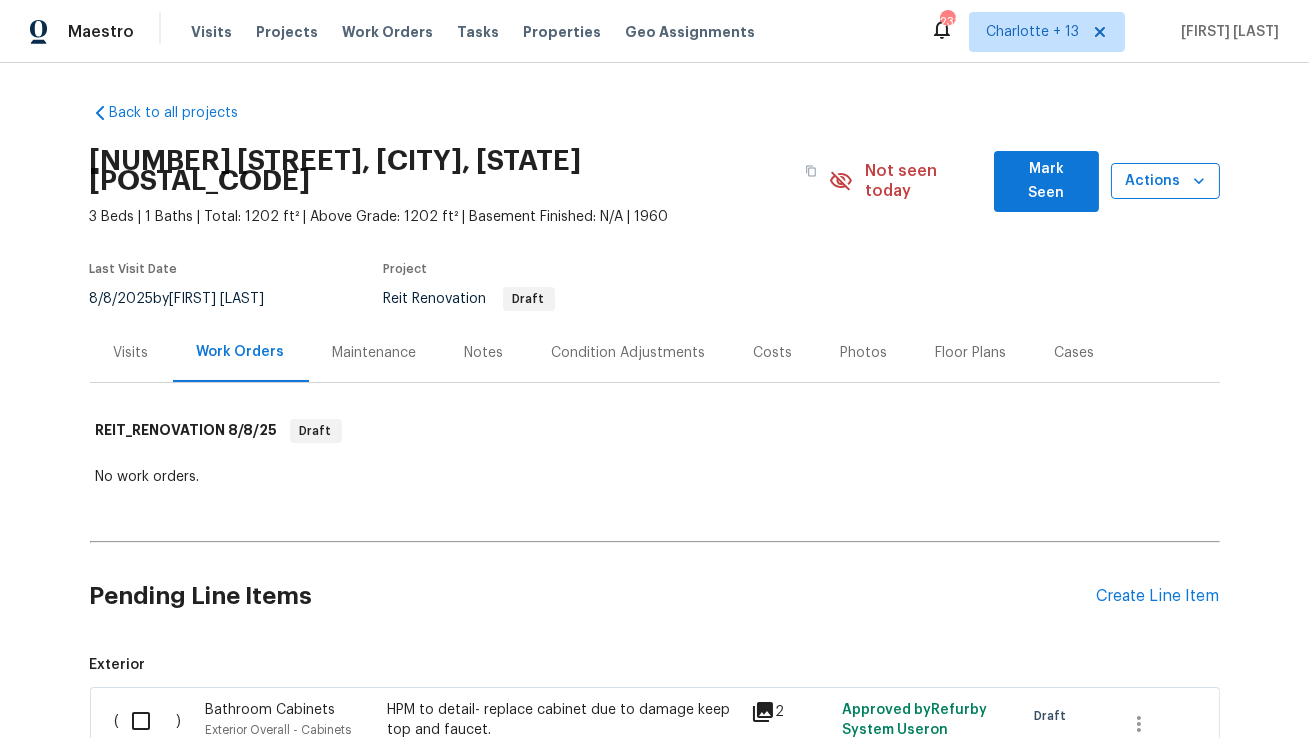 click 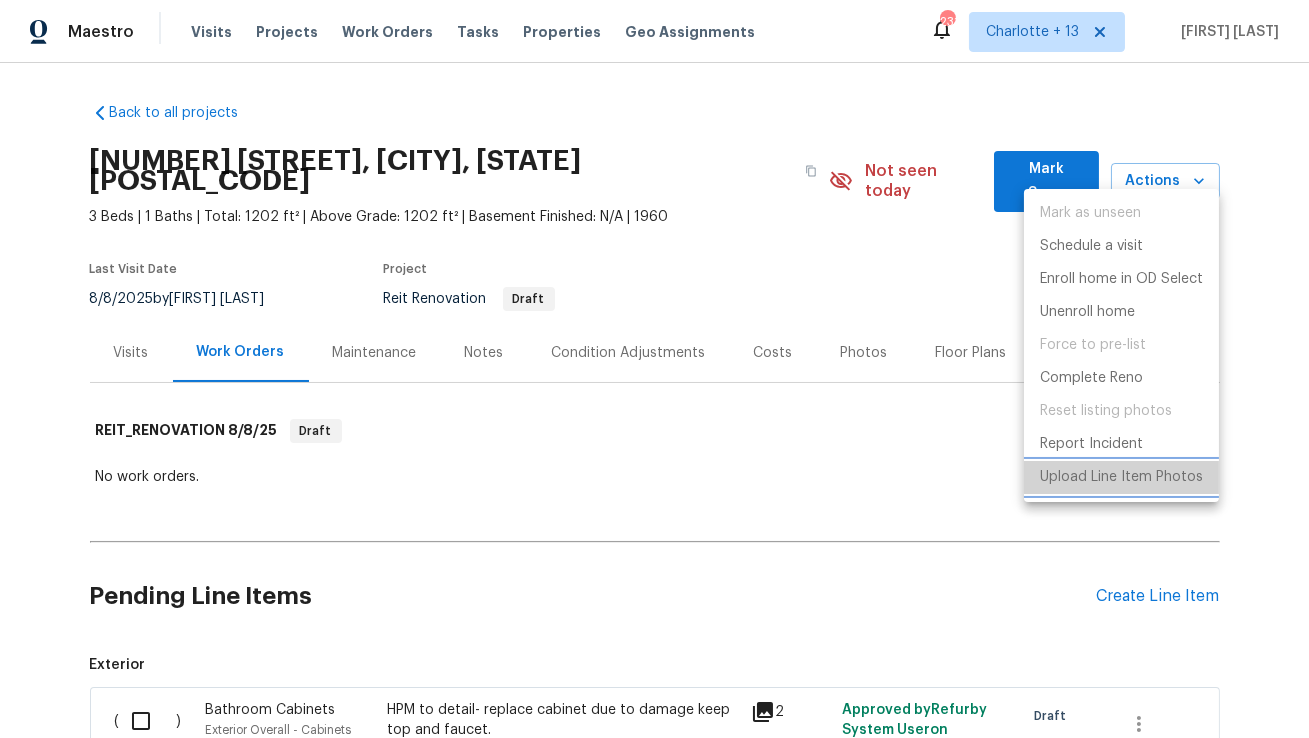click on "Upload Line Item Photos" at bounding box center (1121, 477) 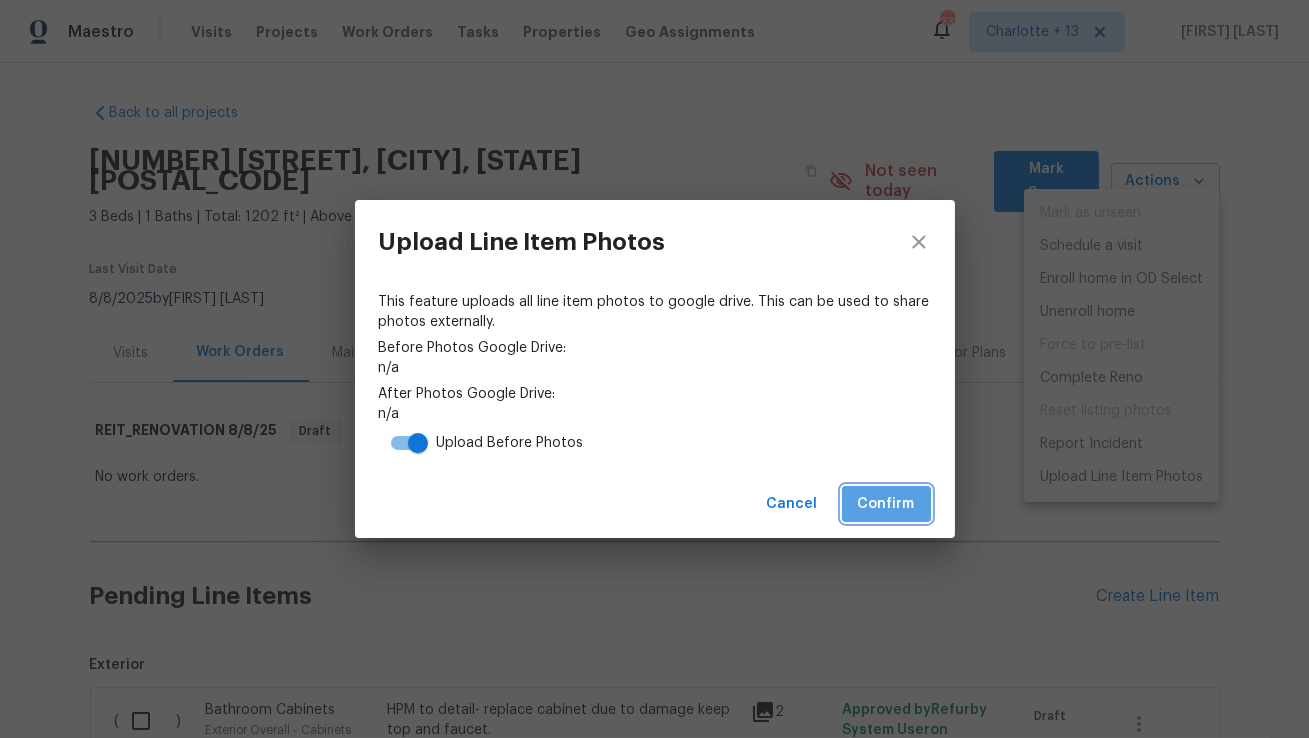 click on "Confirm" at bounding box center (886, 504) 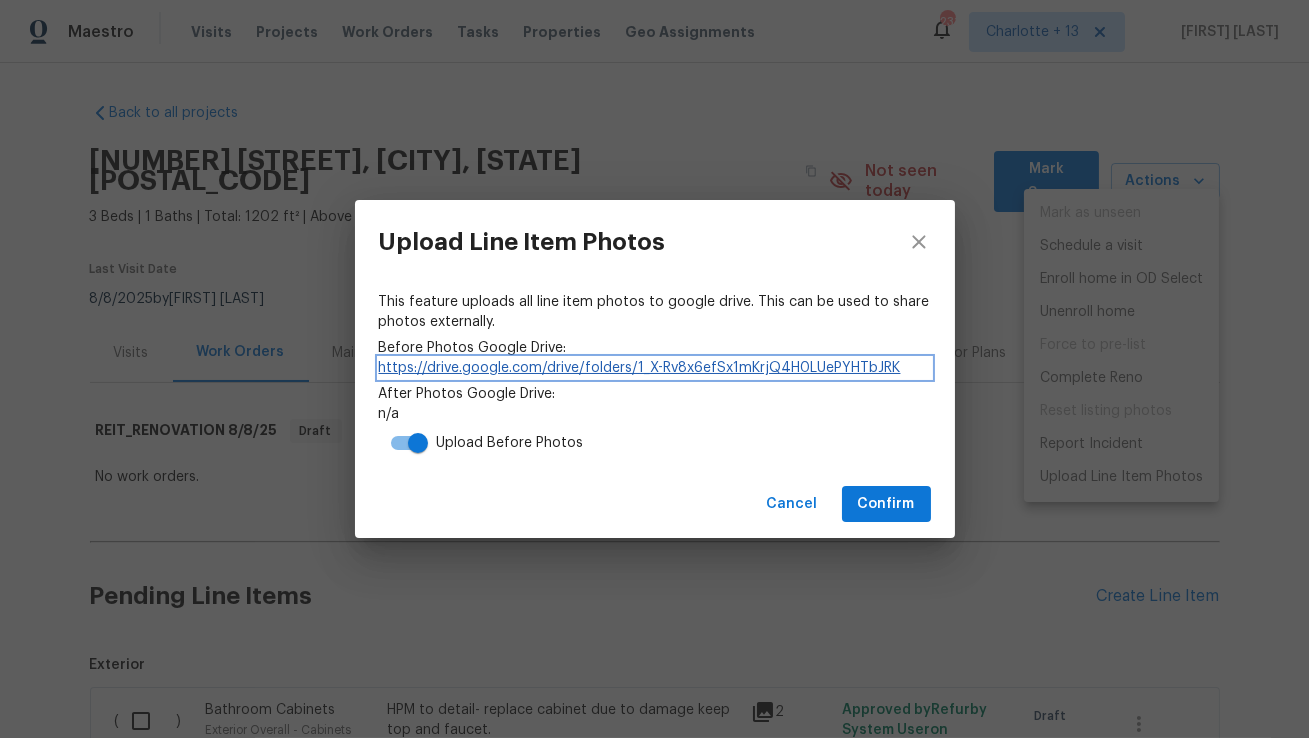 click on "https://drive.google.com/drive/folders/1_X-Rv8x6efSx1mKrjQ4H0LUePYHTbJRK" at bounding box center [655, 368] 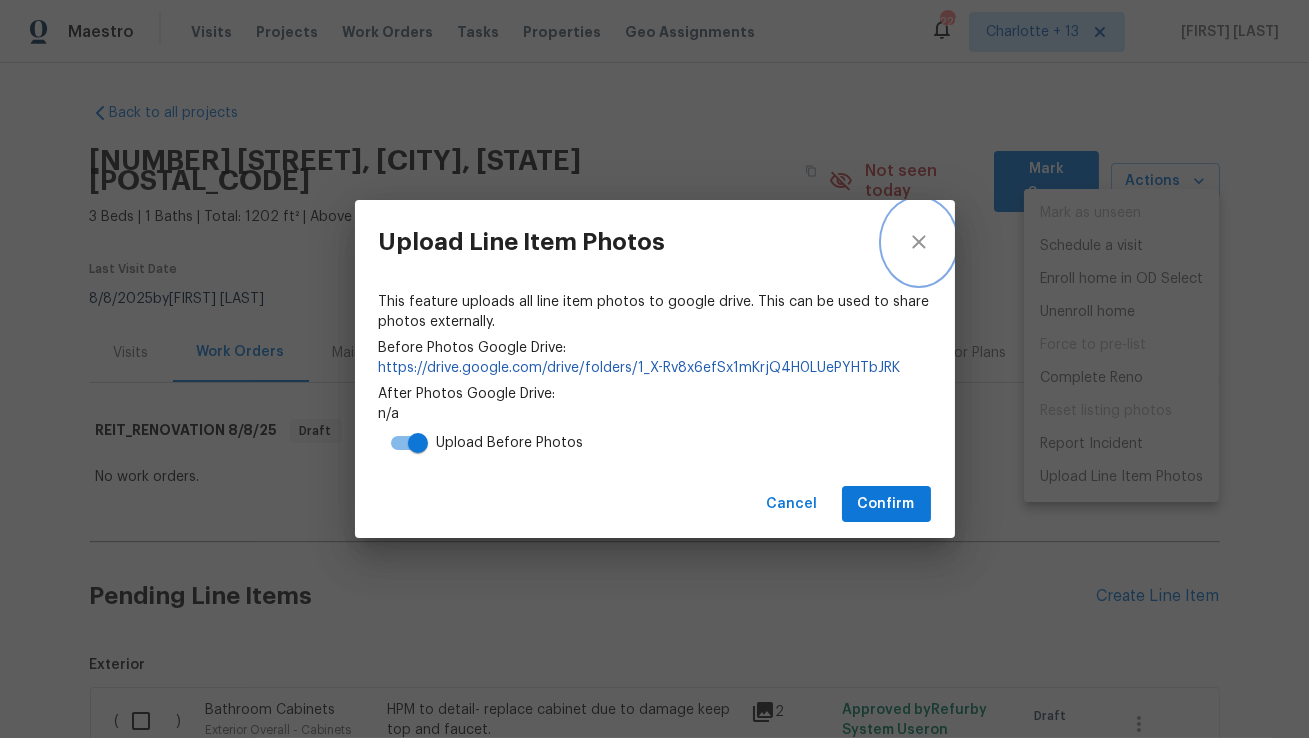 click 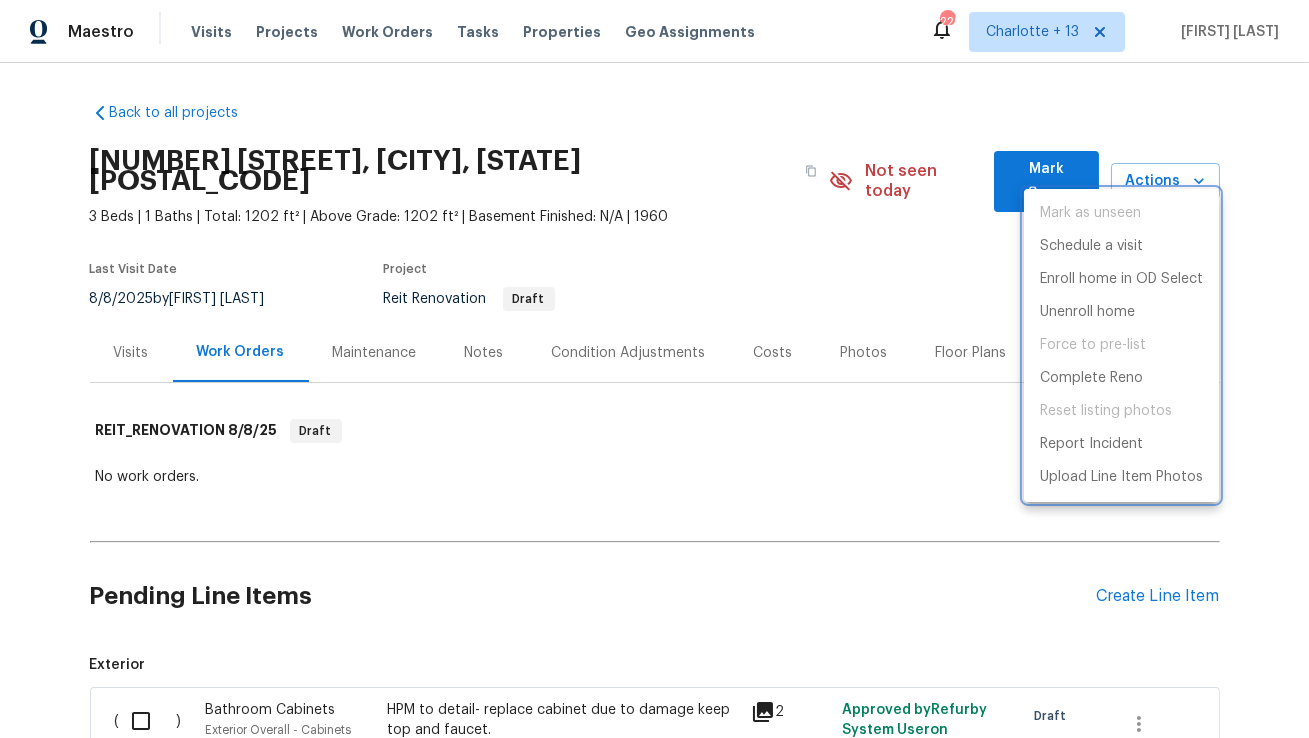 click at bounding box center [654, 369] 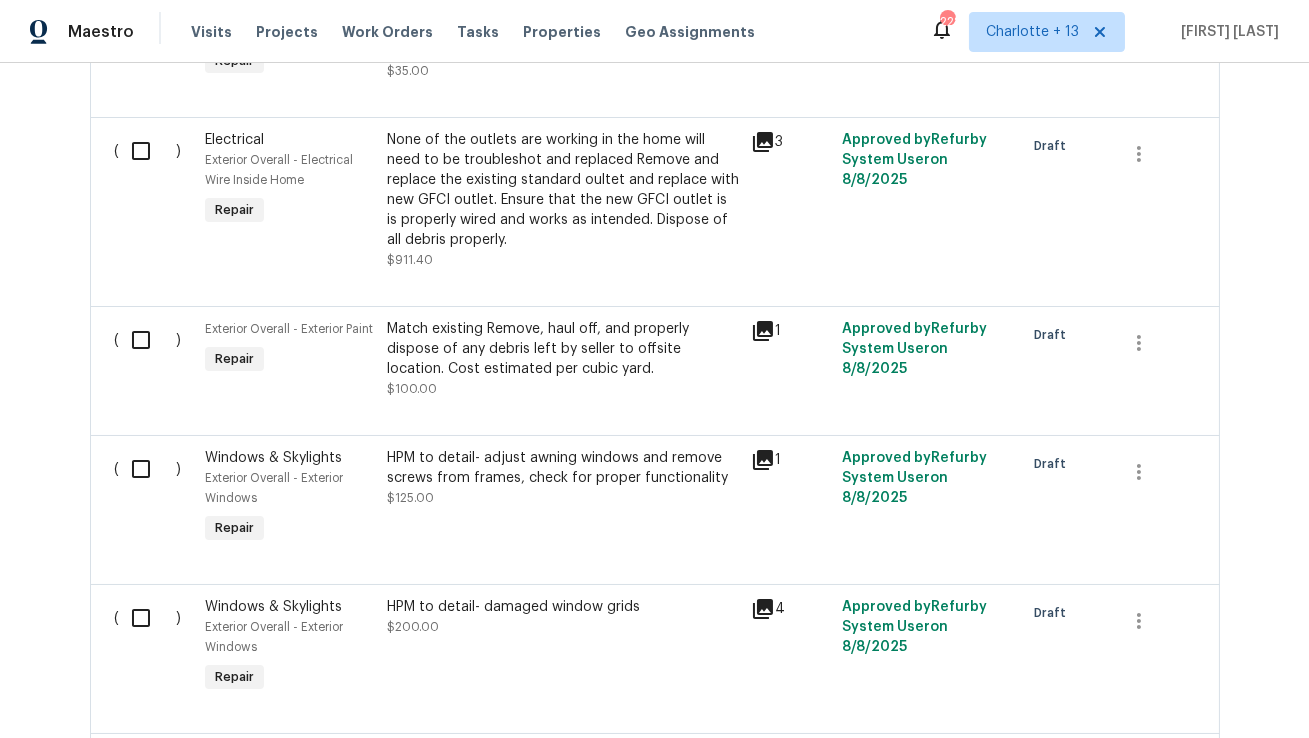 scroll, scrollTop: 1024, scrollLeft: 0, axis: vertical 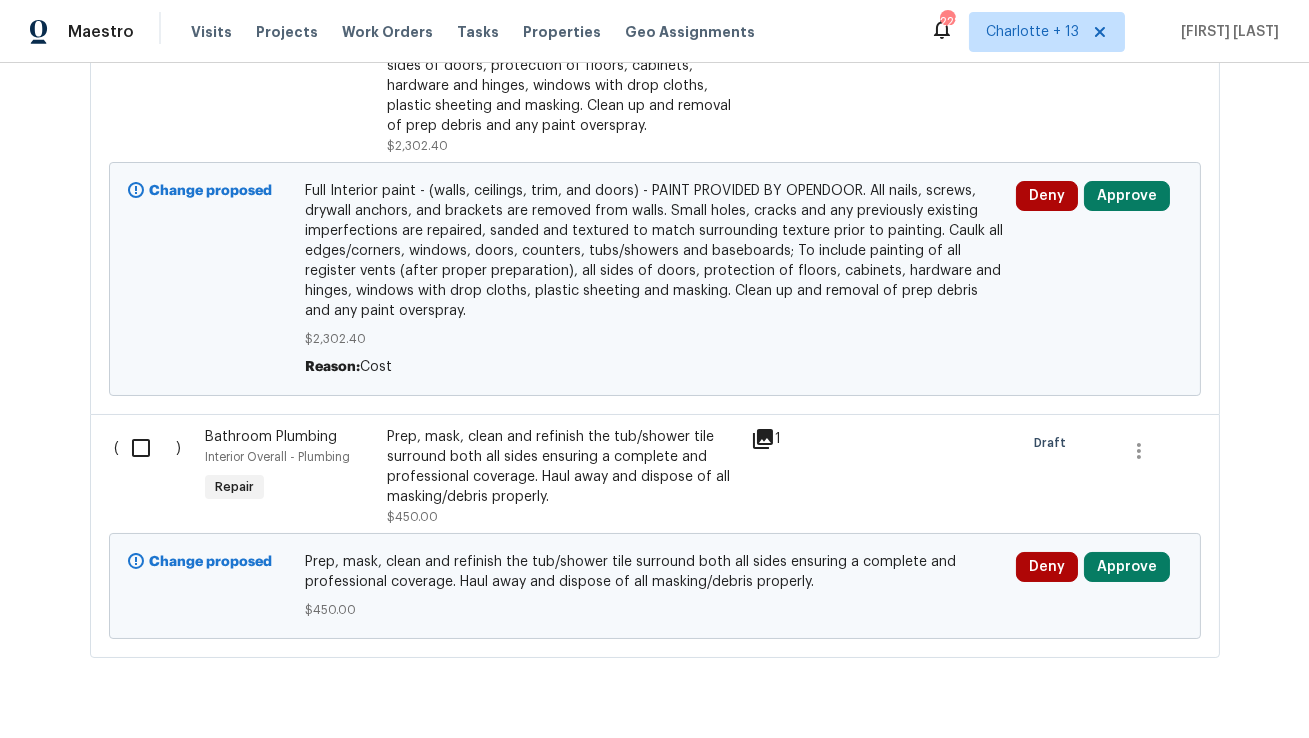 click on "Full Interior paint - (walls, ceilings, trim, and doors) - PAINT PROVIDED BY OPENDOOR. All nails, screws, drywall anchors, and brackets are removed from walls. Small holes, cracks and any previously existing imperfections are repaired, sanded and textured to match surrounding texture prior to painting. Caulk all edges/corners, windows, doors, counters, tubs/showers and baseboards; To include painting of all register vents (after proper preparation), all sides of doors, protection of floors, cabinets, hardware and hinges, windows with drop cloths, plastic sheeting and masking. Clean up and removal of prep debris and any paint overspray." at bounding box center (654, 251) 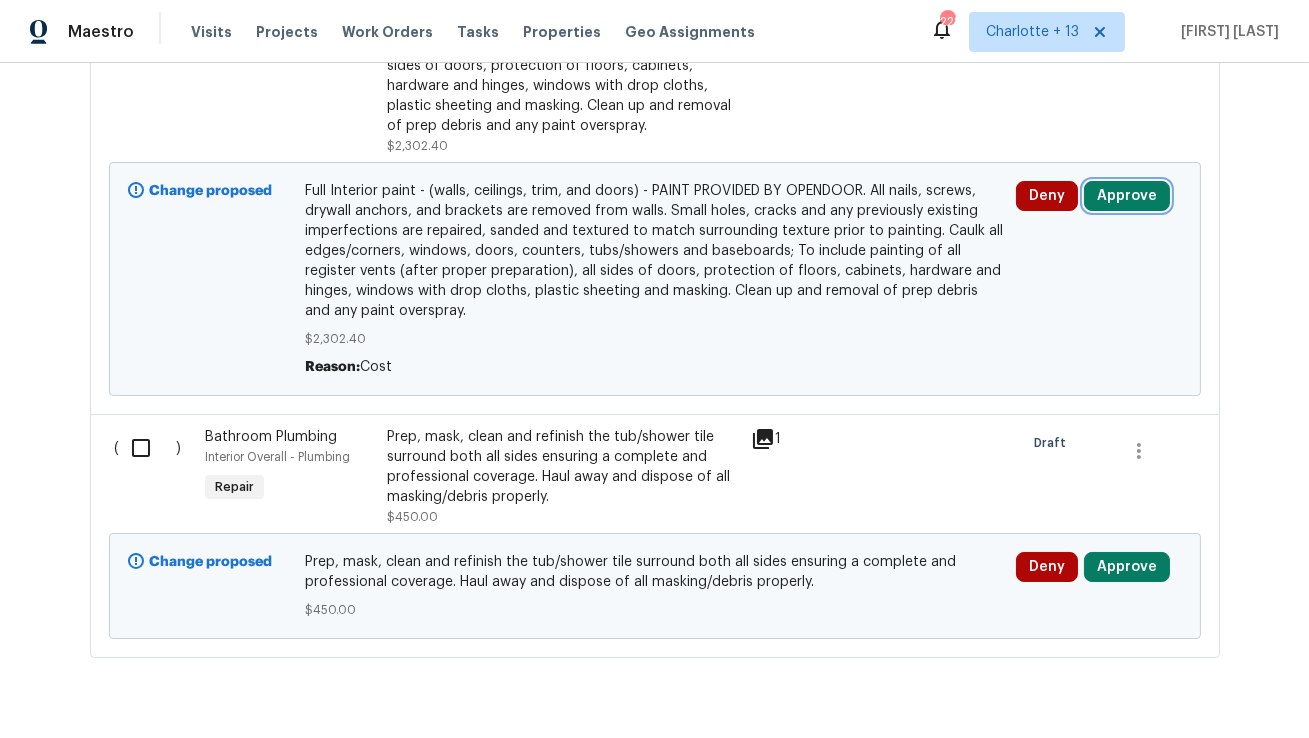 click on "Approve" at bounding box center [1127, 196] 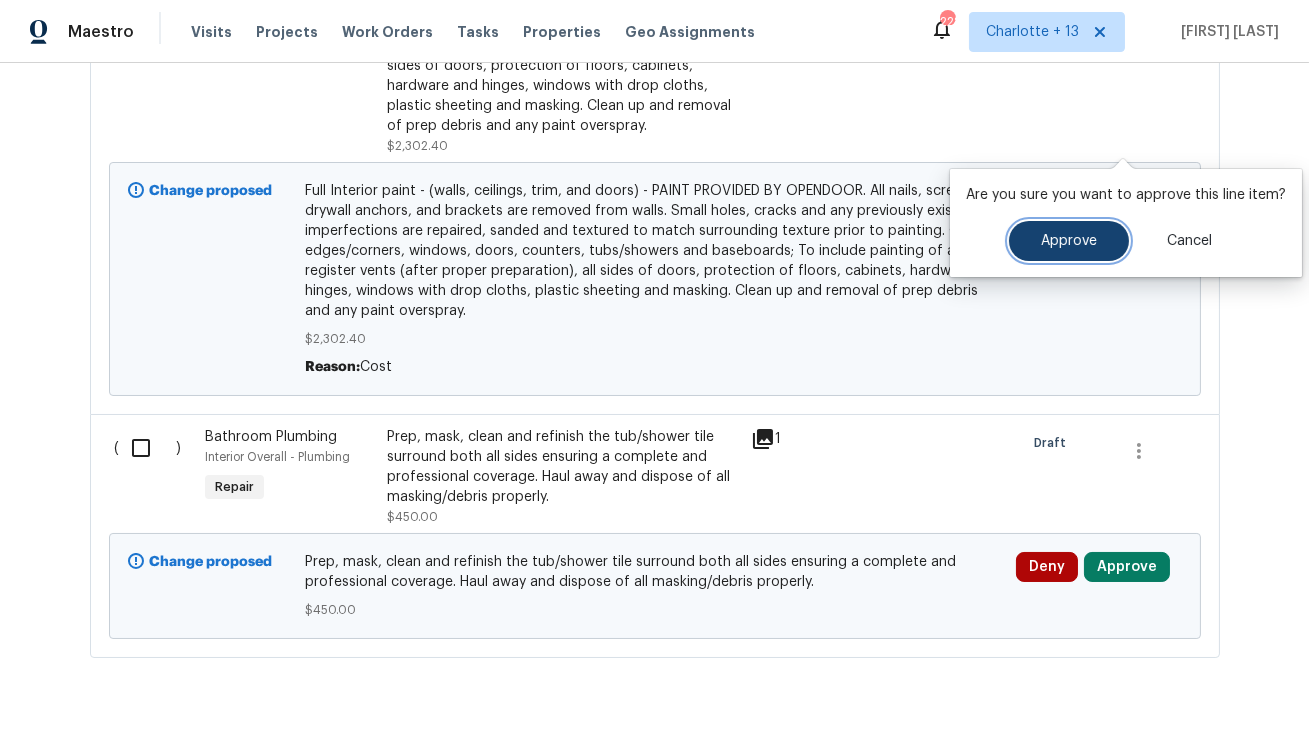 click on "Approve" at bounding box center [1069, 241] 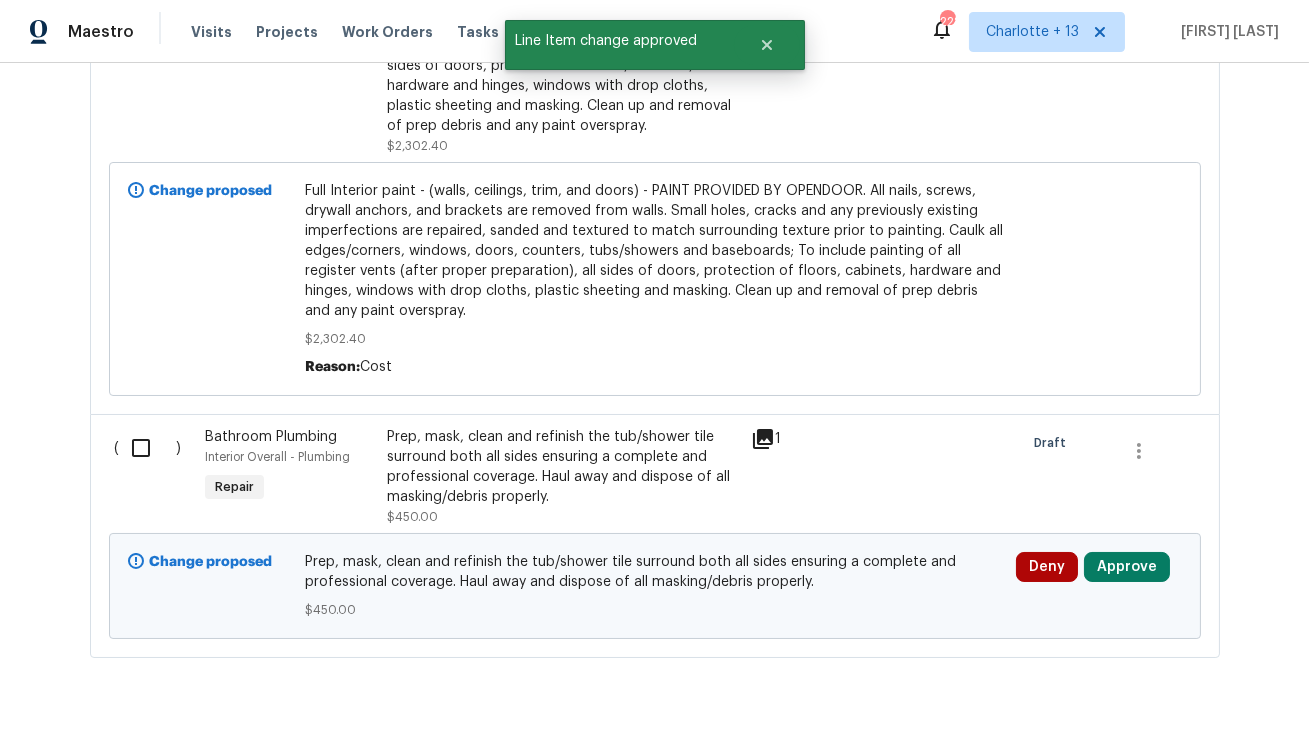 click on "Full Interior paint - (walls, ceilings, trim, and doors) - PAINT PROVIDED BY OPENDOOR. All nails, screws, drywall anchors, and brackets are removed from walls. Small holes, cracks and any previously existing imperfections are repaired, sanded and textured to match surrounding texture prior to painting. Caulk all edges/corners, windows, doors, counters, tubs/showers and baseboards; To include painting of all register vents (after proper preparation), all sides of doors, protection of floors, cabinets, hardware and hinges, windows with drop cloths, plastic sheeting and masking. Clean up and removal of prep debris and any paint overspray." at bounding box center (654, 251) 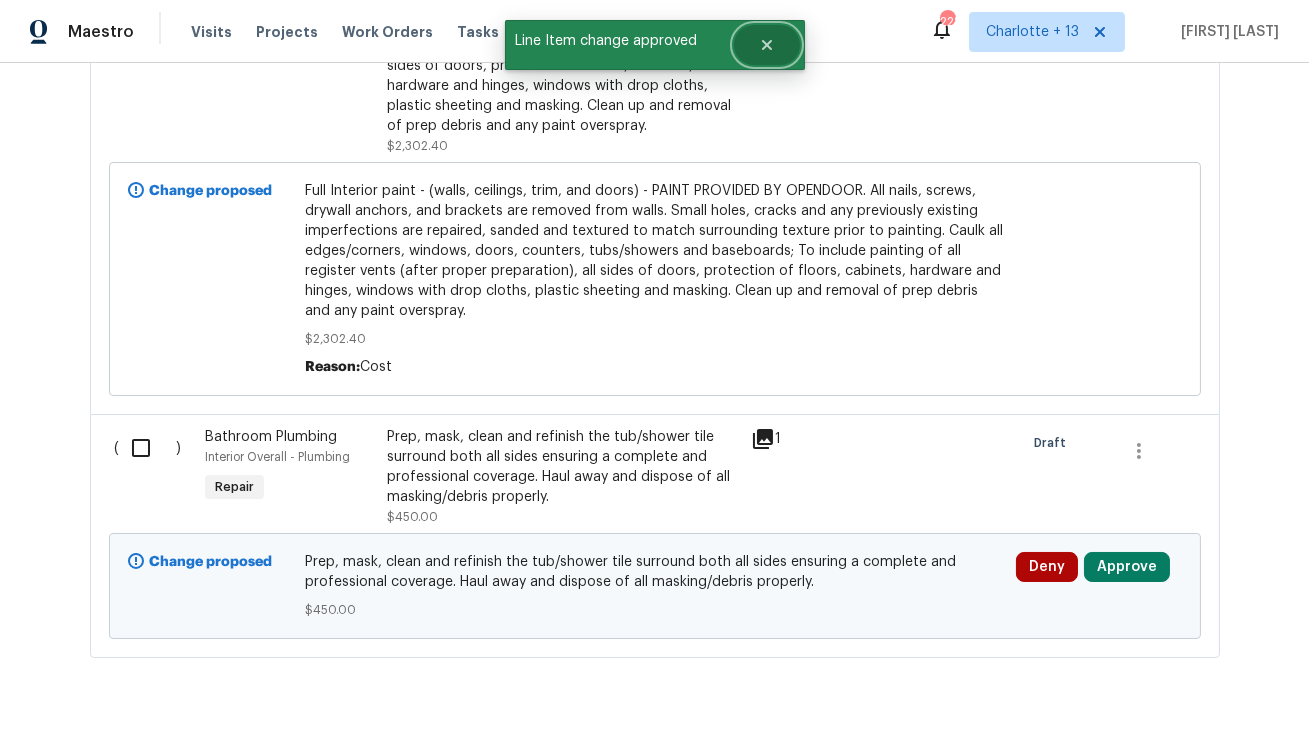 click at bounding box center (767, 45) 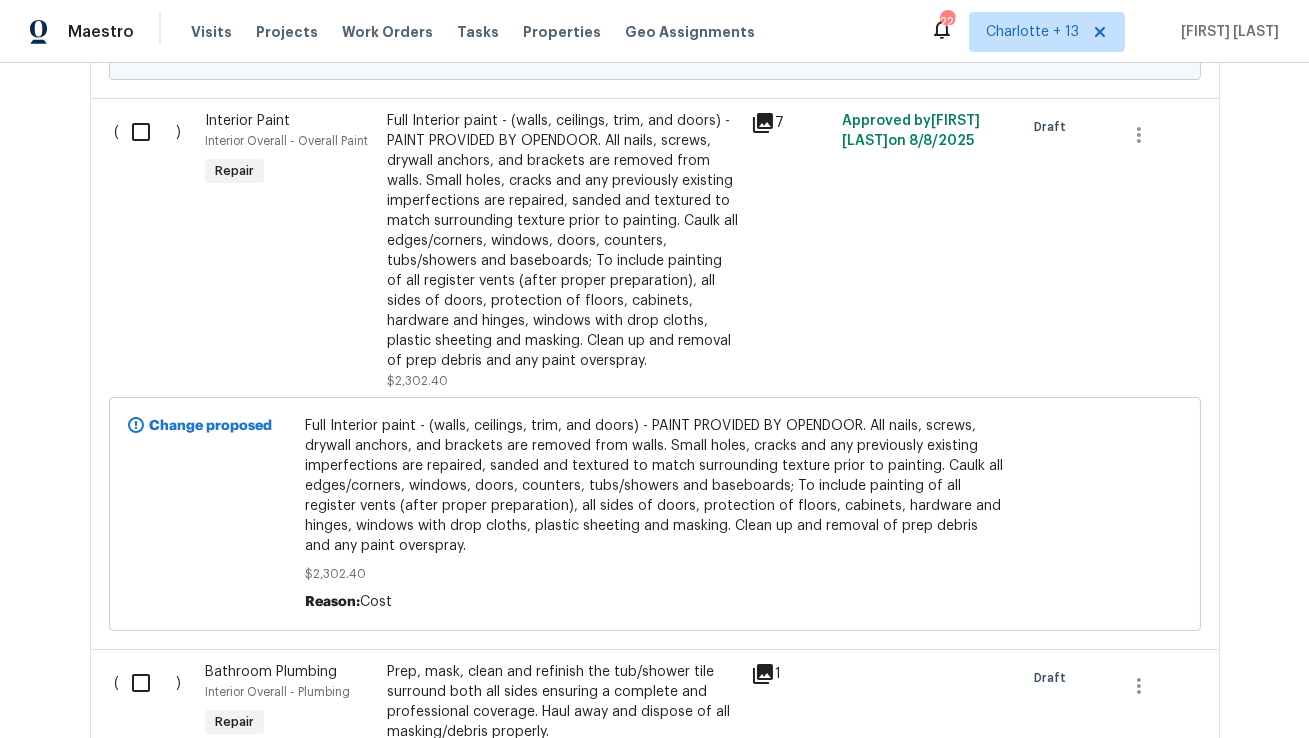 scroll, scrollTop: 6582, scrollLeft: 0, axis: vertical 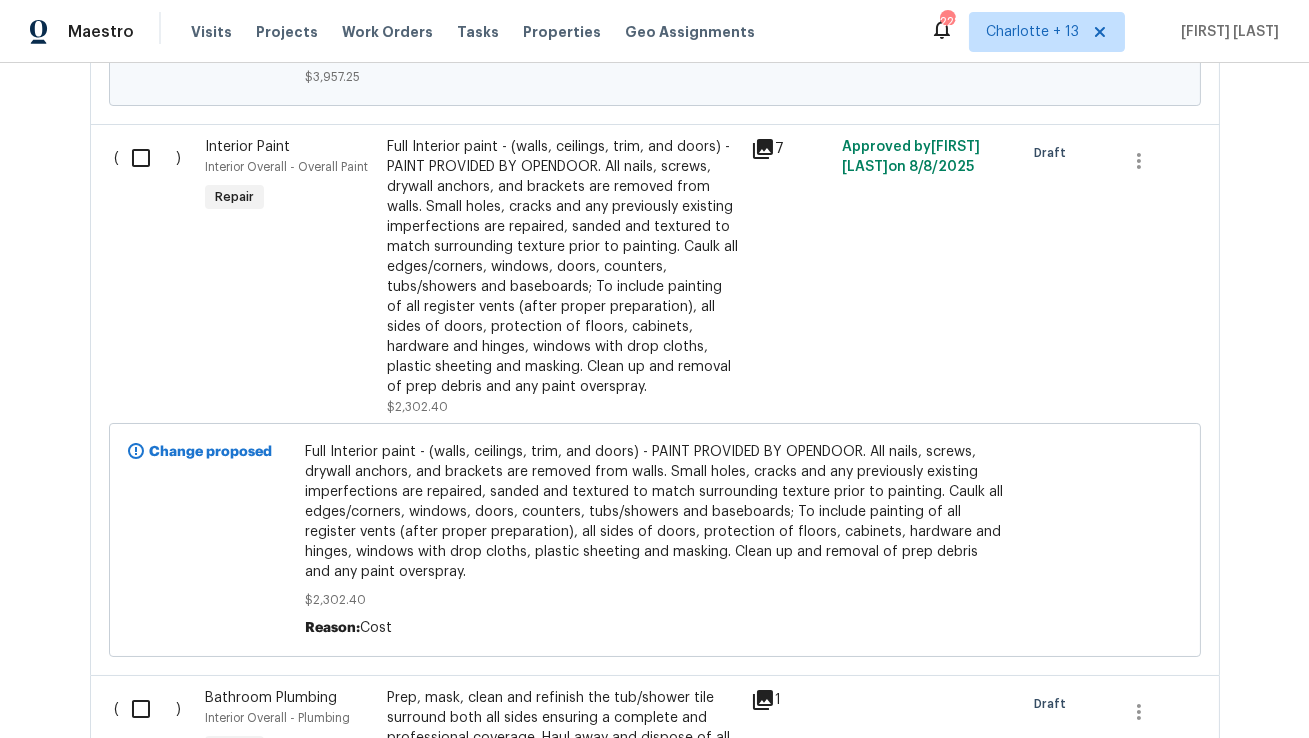 click on "Full Interior paint - (walls, ceilings, trim, and doors) - PAINT PROVIDED BY OPENDOOR. All nails, screws, drywall anchors, and brackets are removed from walls. Small holes, cracks and any previously existing imperfections are repaired, sanded and textured to match surrounding texture prior to painting. Caulk all edges/corners, windows, doors, counters, tubs/showers and baseboards; To include painting of all register vents (after proper preparation), all sides of doors, protection of floors, cabinets, hardware and hinges, windows with drop cloths, plastic sheeting and masking. Clean up and removal of prep debris and any paint overspray." at bounding box center (563, 267) 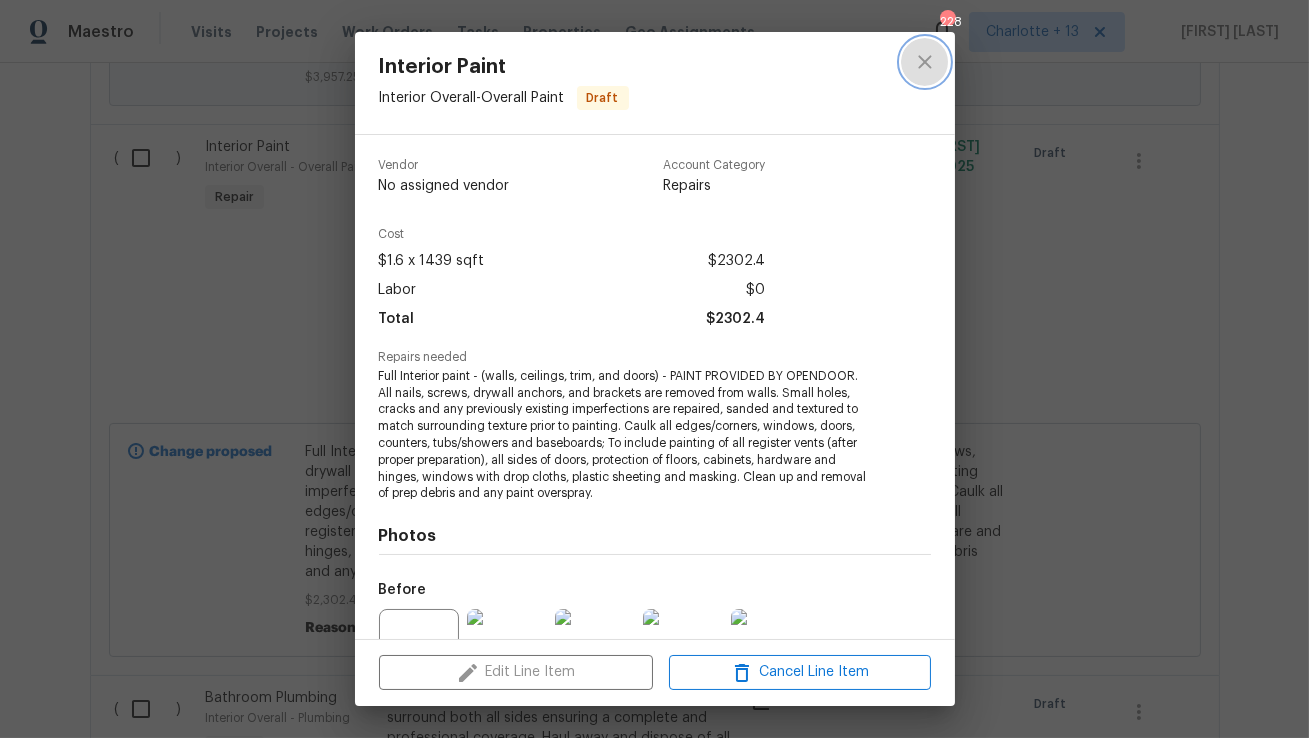 click 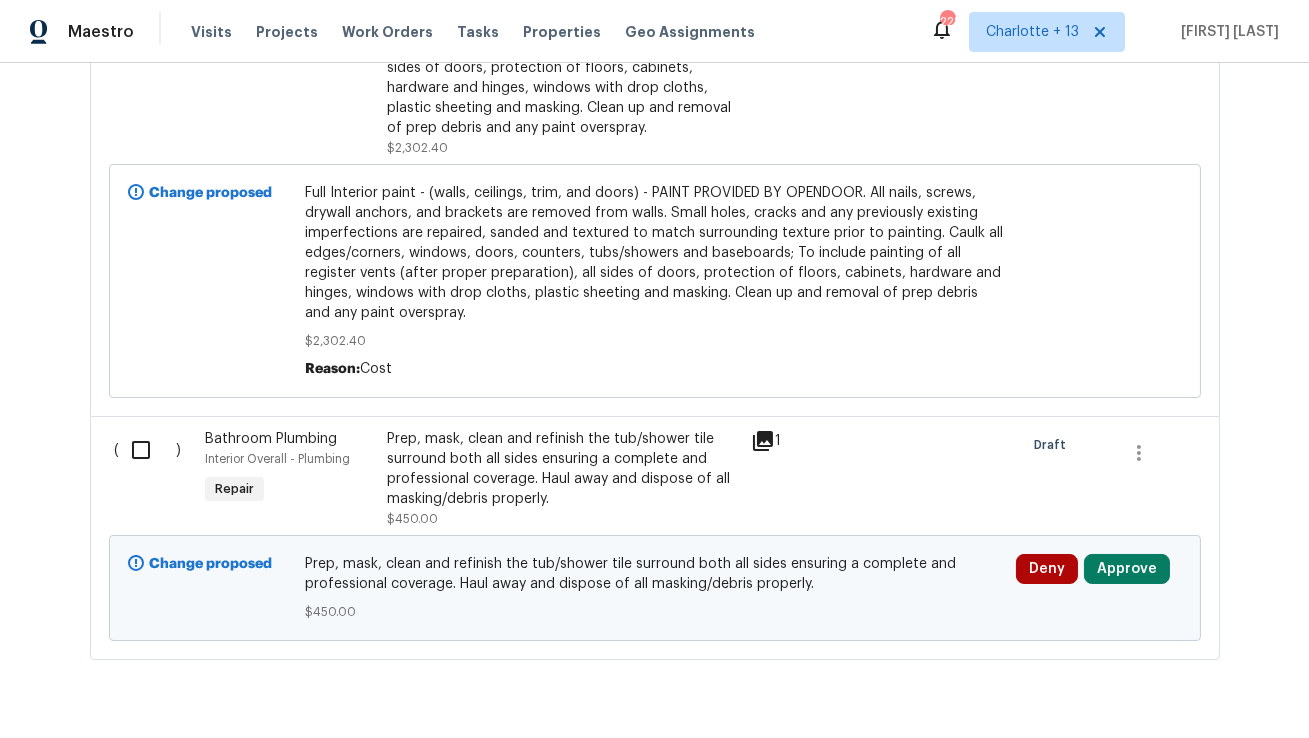 scroll, scrollTop: 6843, scrollLeft: 0, axis: vertical 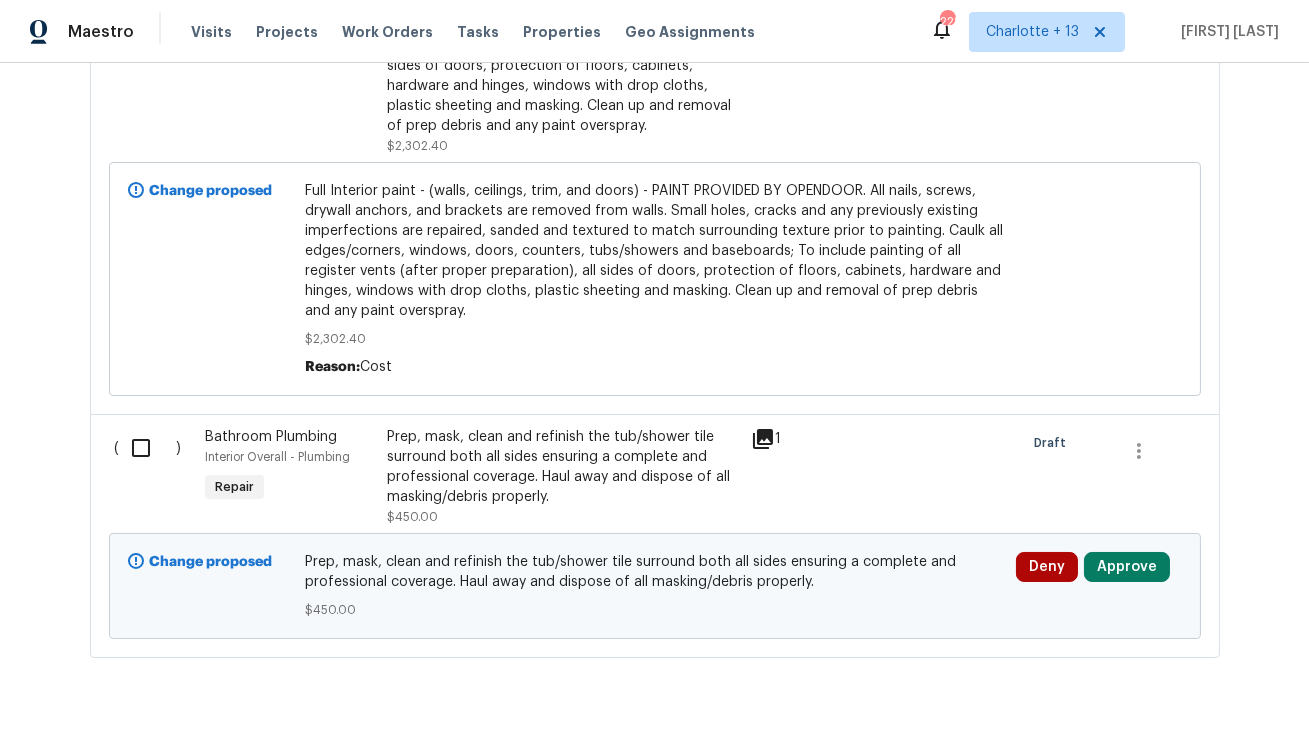 click 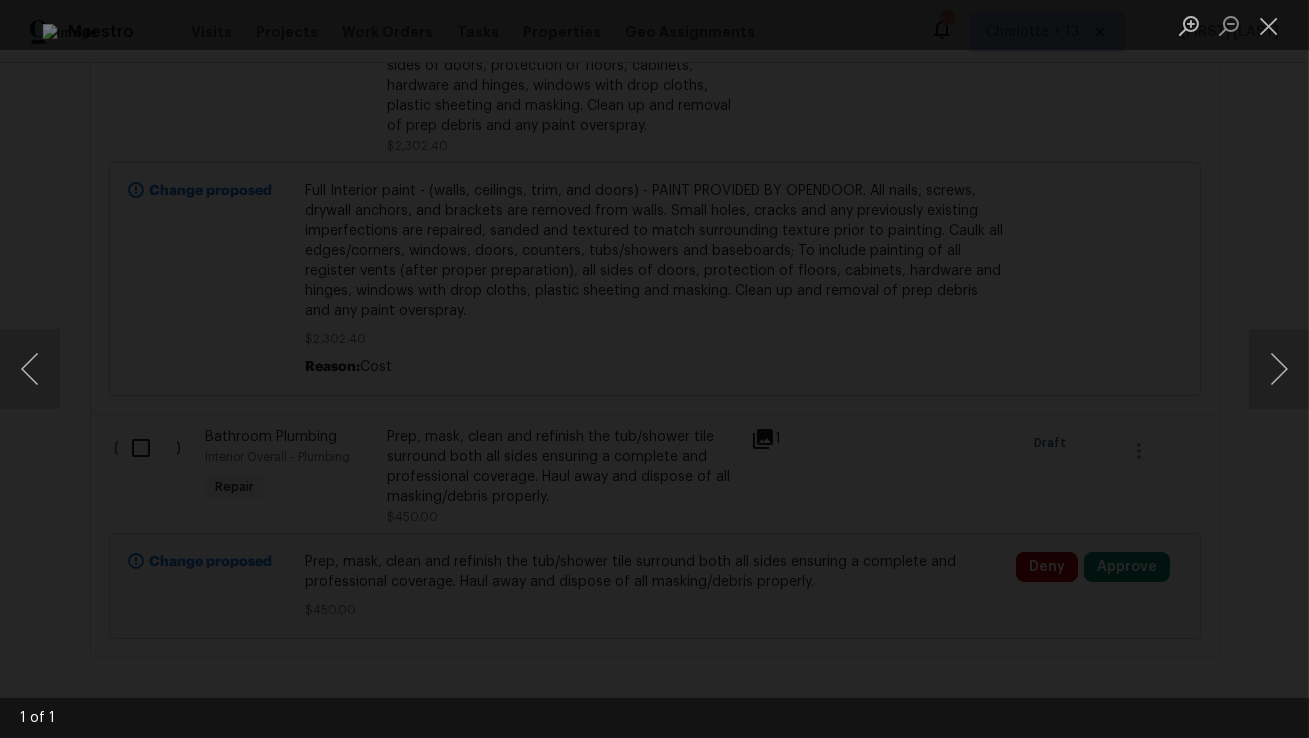 click at bounding box center (654, 369) 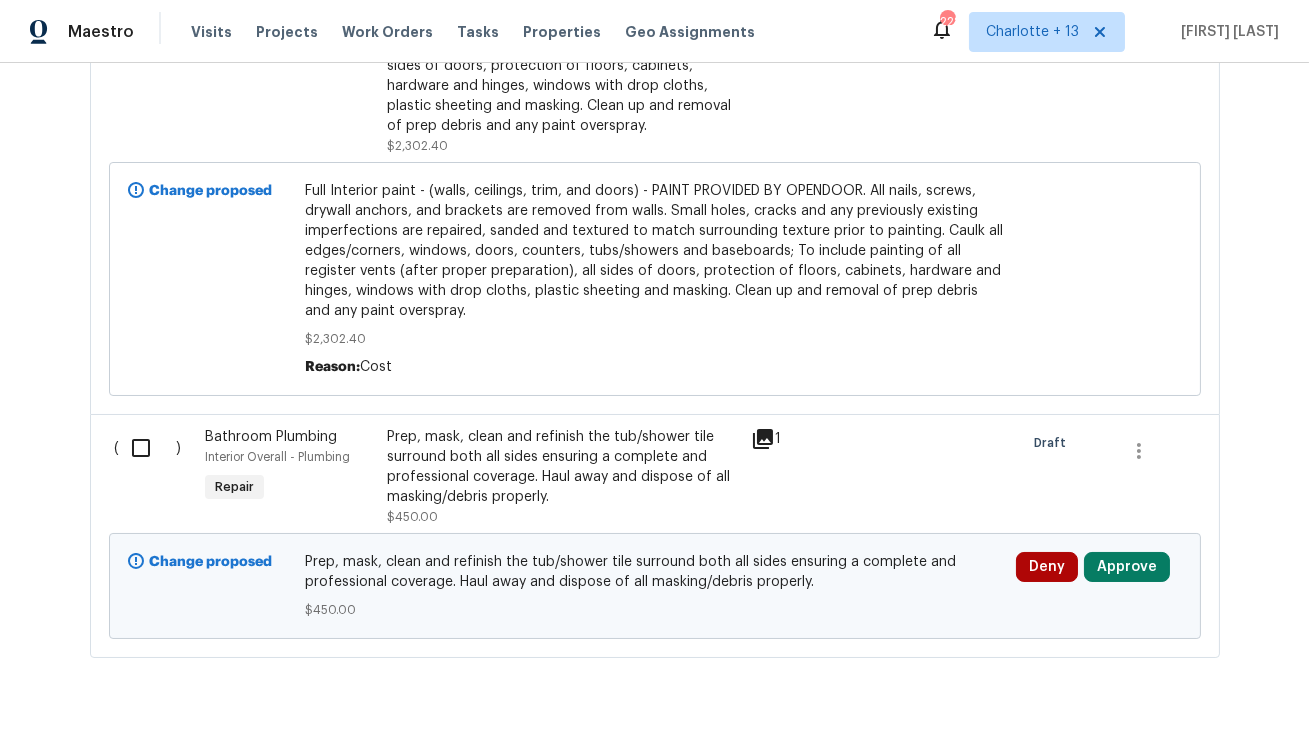 click on "Prep, mask, clean and refinish the tub/shower tile surround both all sides ensuring a complete and professional coverage. Haul away and dispose of all masking/debris properly." at bounding box center (563, 467) 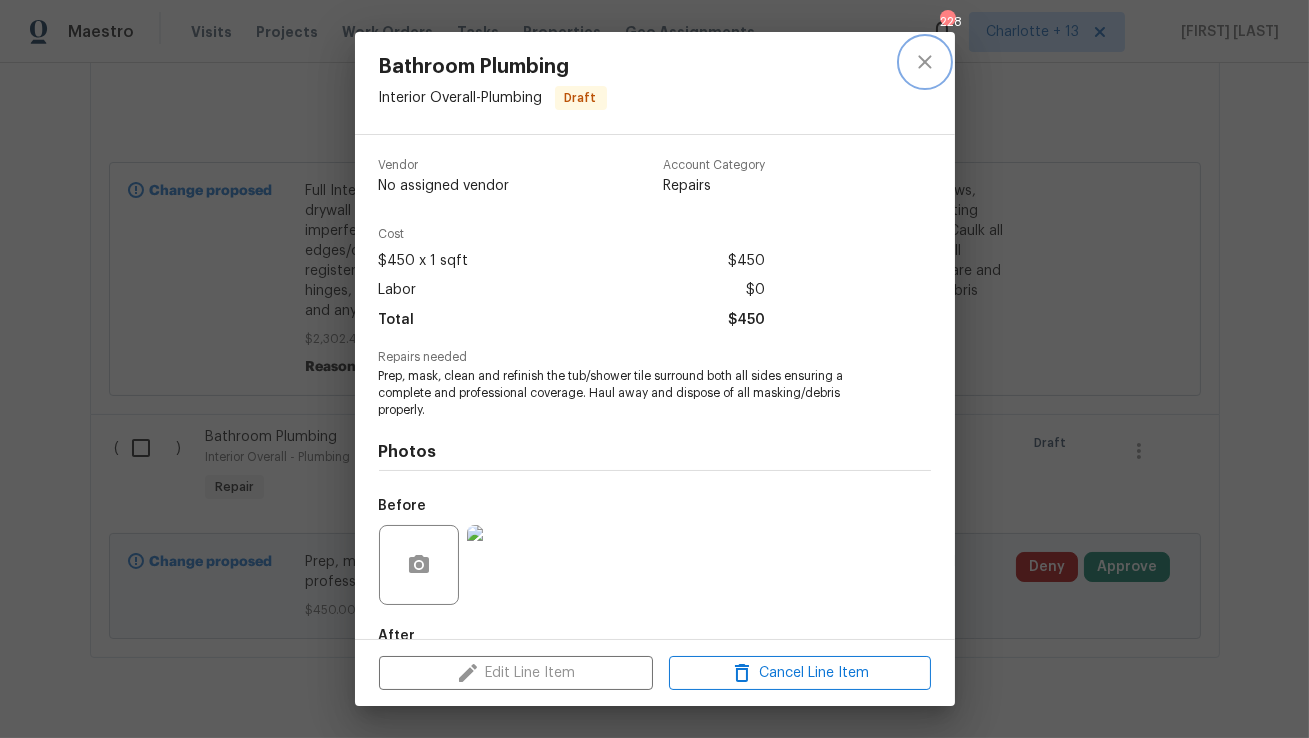 click 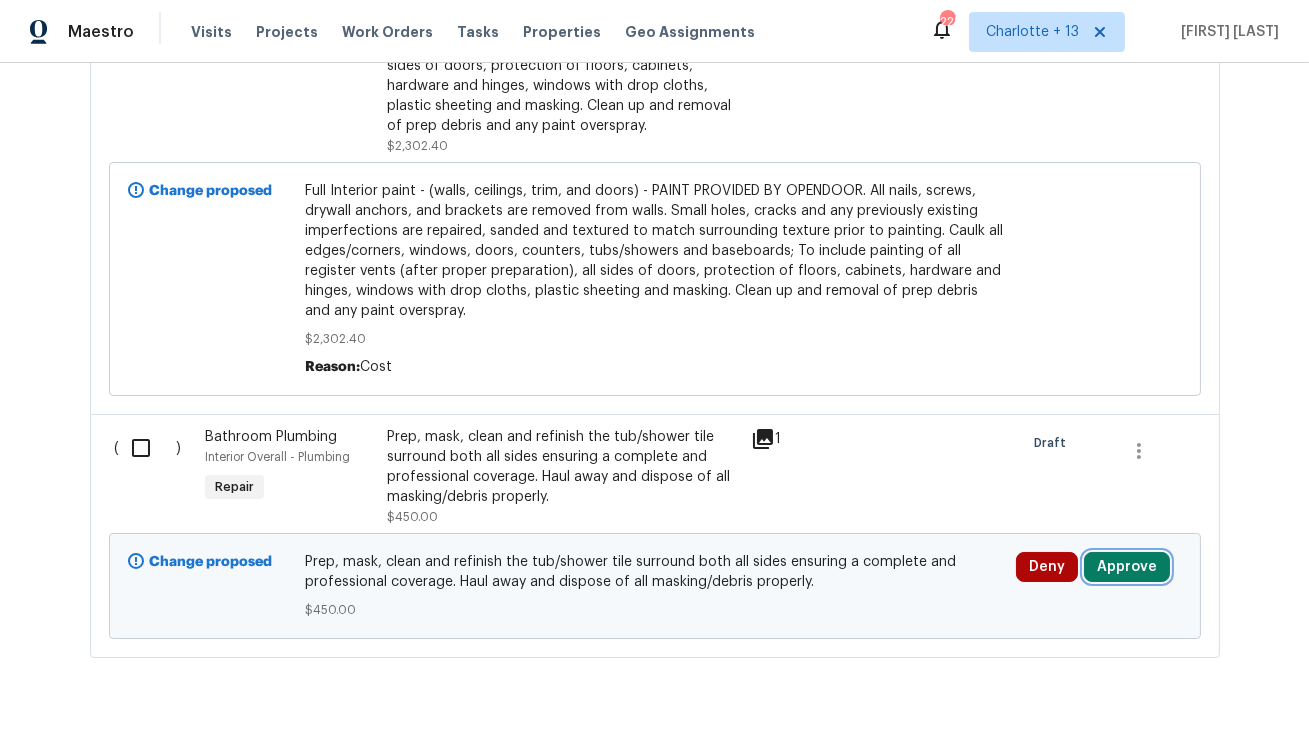 click on "Approve" at bounding box center [1127, 567] 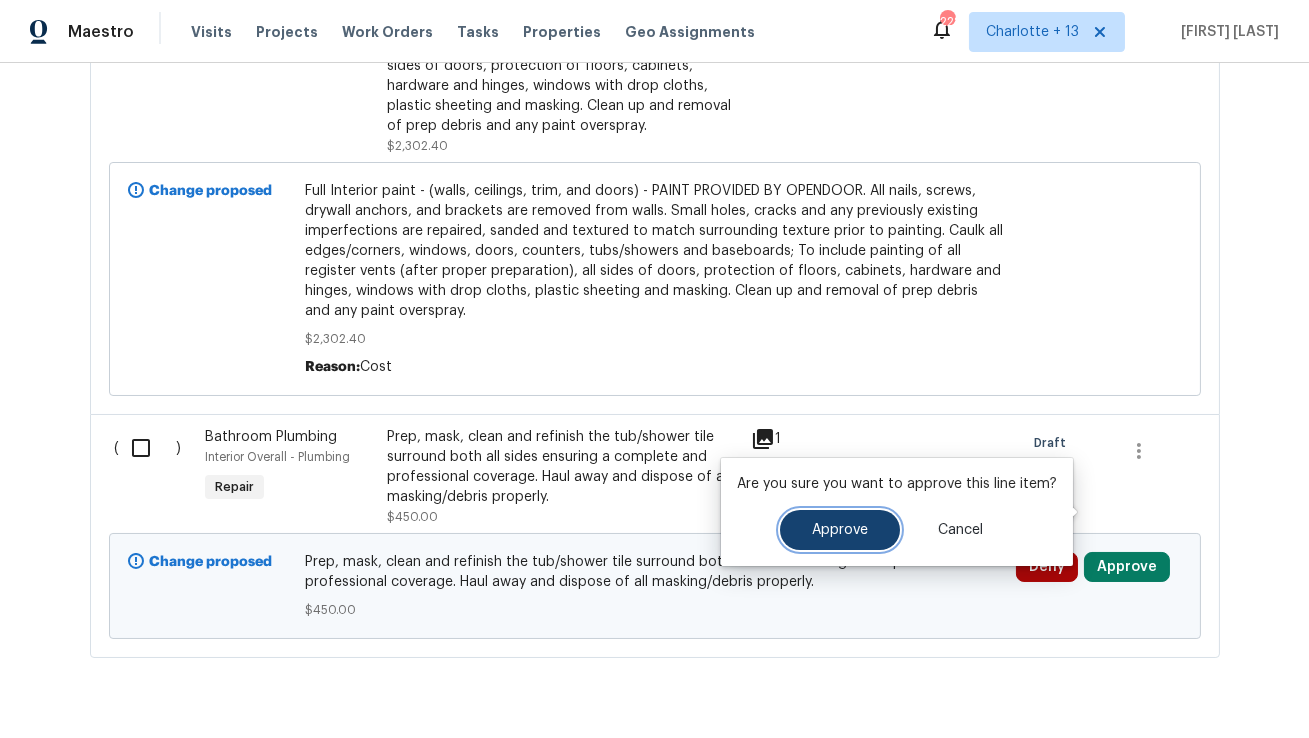 click on "Approve" at bounding box center (840, 530) 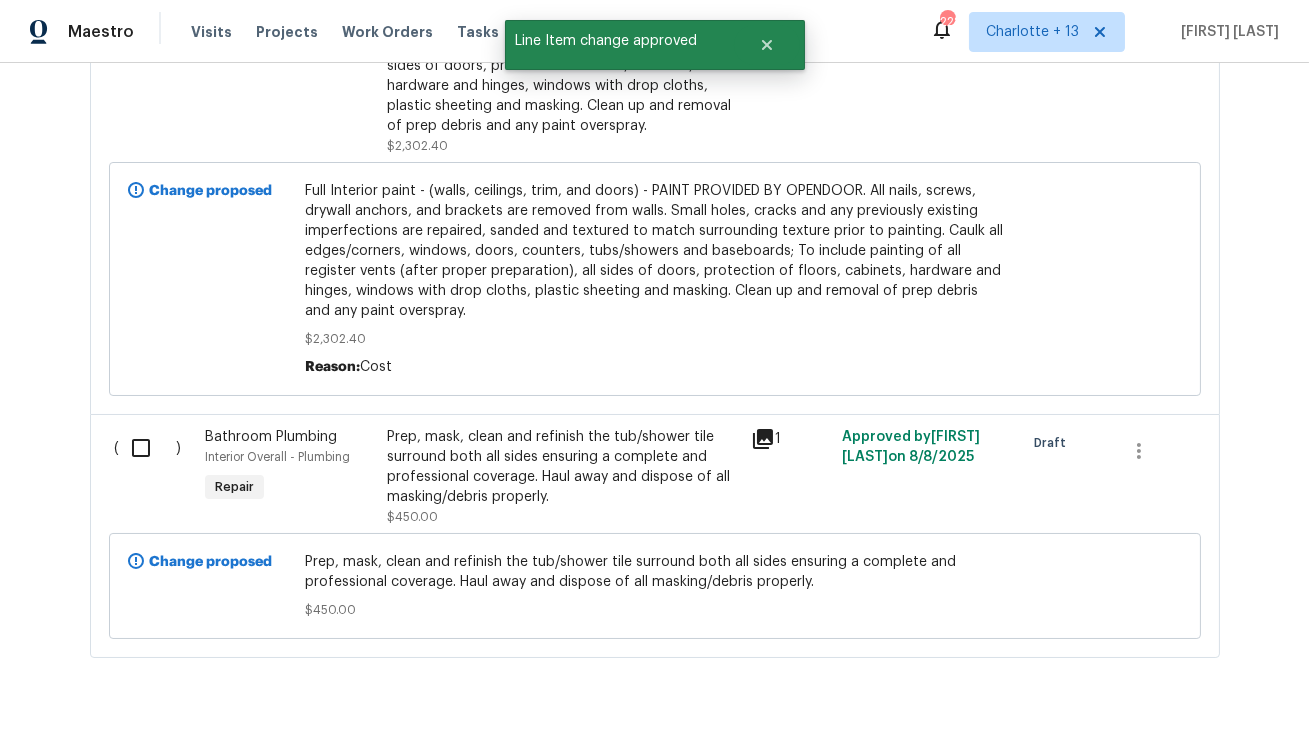 click on "Prep, mask, clean and refinish the tub/shower tile surround both all sides ensuring a complete and professional coverage. Haul away and dispose of all masking/debris properly." at bounding box center (563, 467) 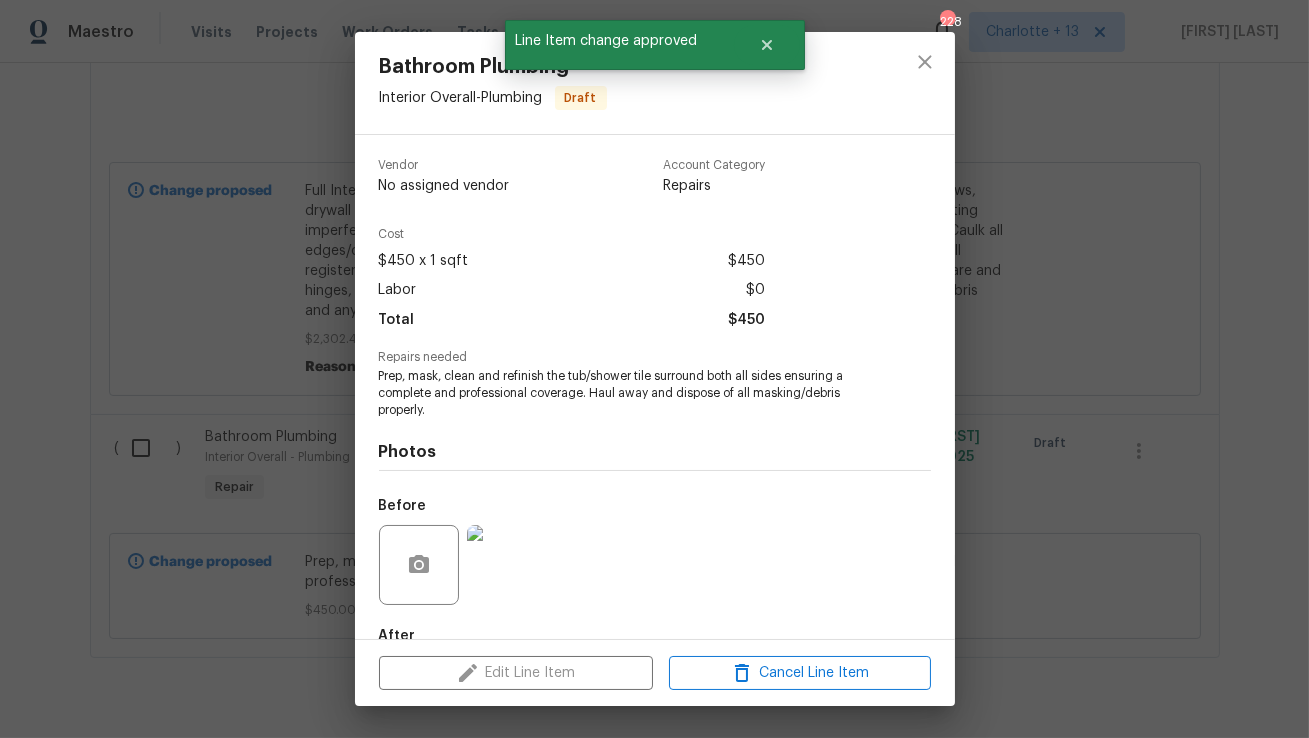 scroll, scrollTop: 117, scrollLeft: 0, axis: vertical 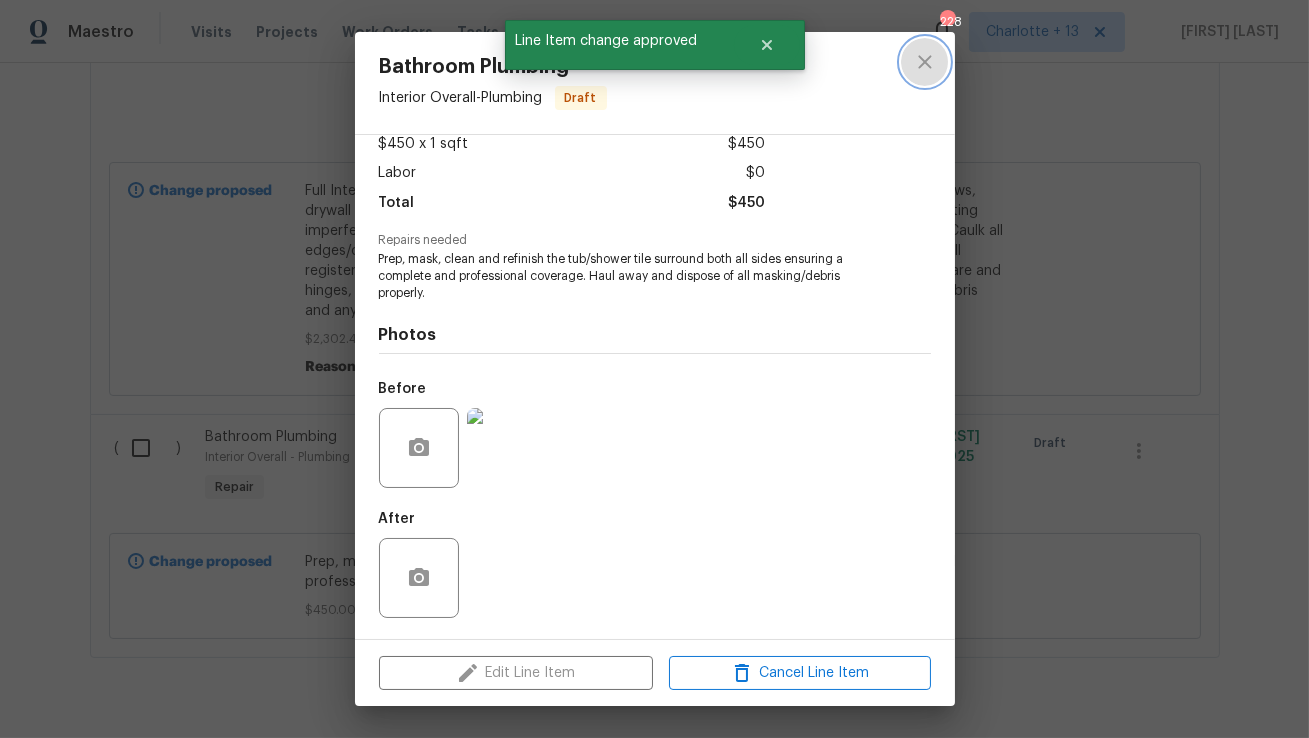 click 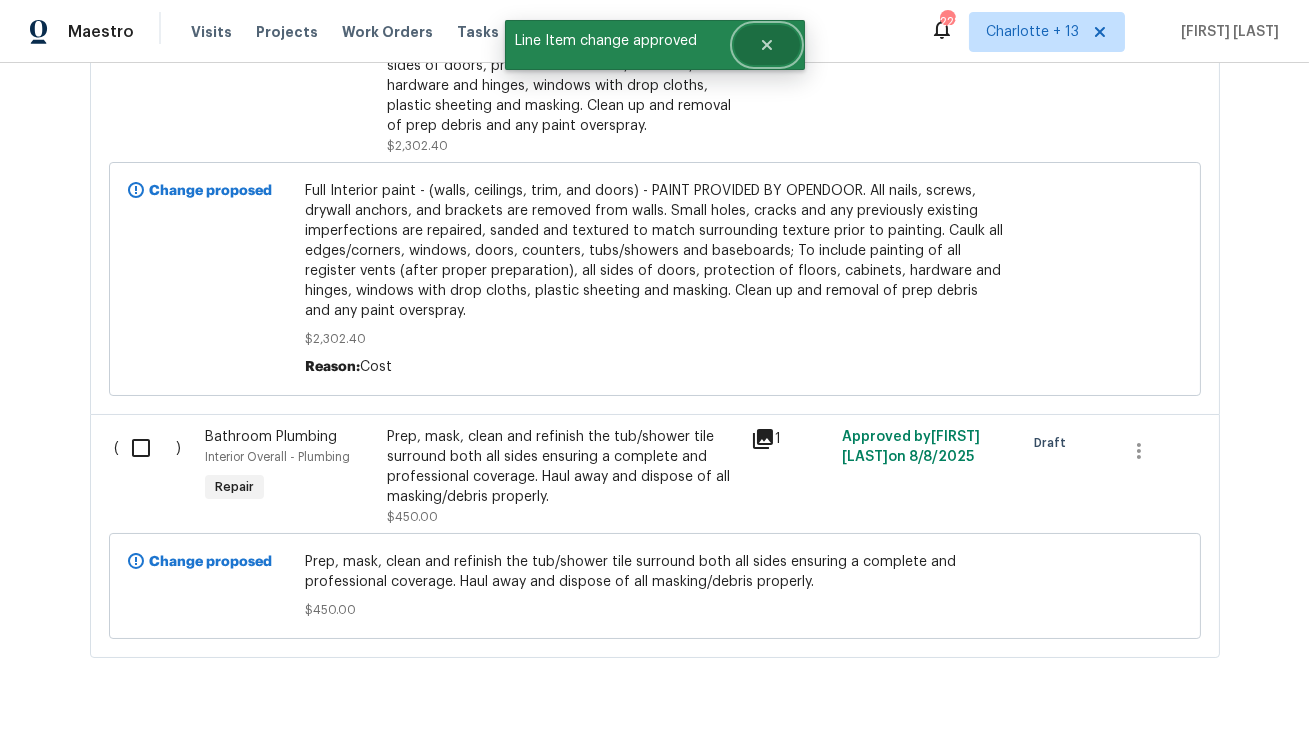 click 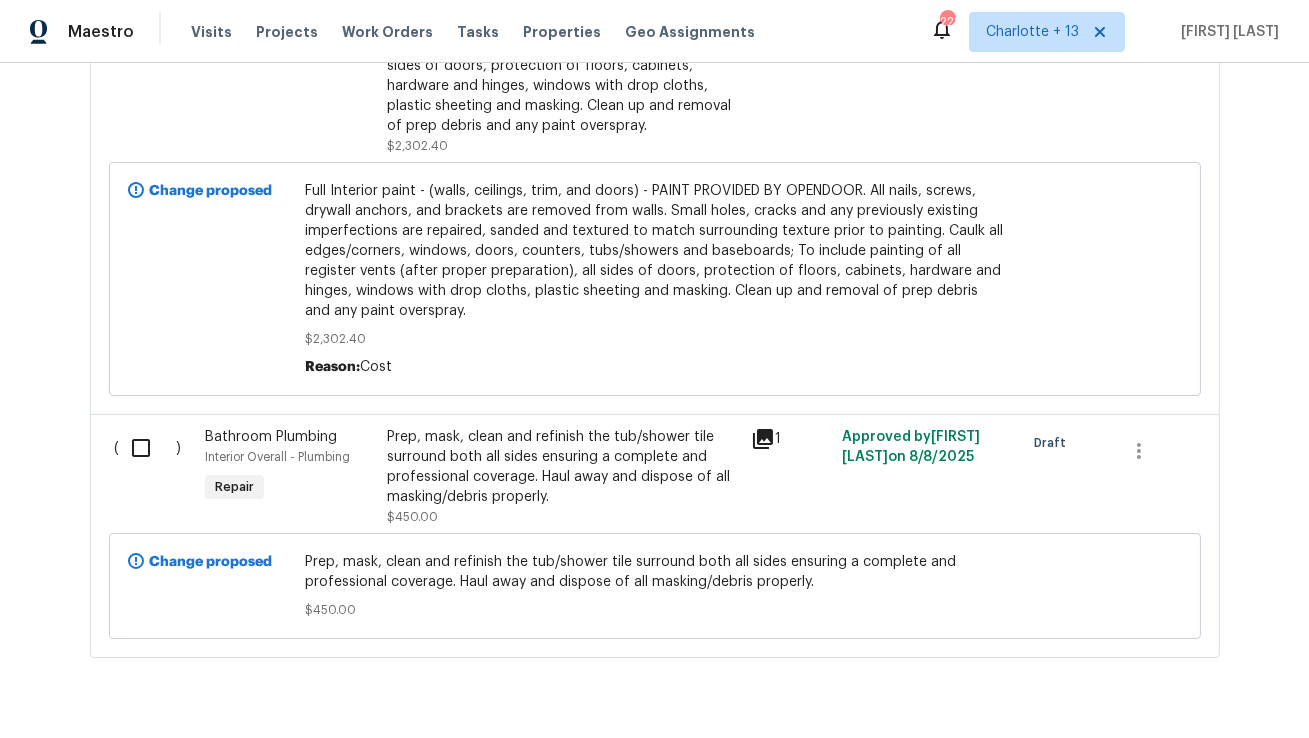 click on "Full Interior paint - (walls, ceilings, trim, and doors) - PAINT PROVIDED BY OPENDOOR. All nails, screws, drywall anchors, and brackets are removed from walls. Small holes, cracks and any previously existing imperfections are repaired, sanded and textured to match surrounding texture prior to painting. Caulk all edges/corners, windows, doors, counters, tubs/showers and baseboards; To include painting of all register vents (after proper preparation), all sides of doors, protection of floors, cabinets, hardware and hinges, windows with drop cloths, plastic sheeting and masking. Clean up and removal of prep debris and any paint overspray." at bounding box center (654, 251) 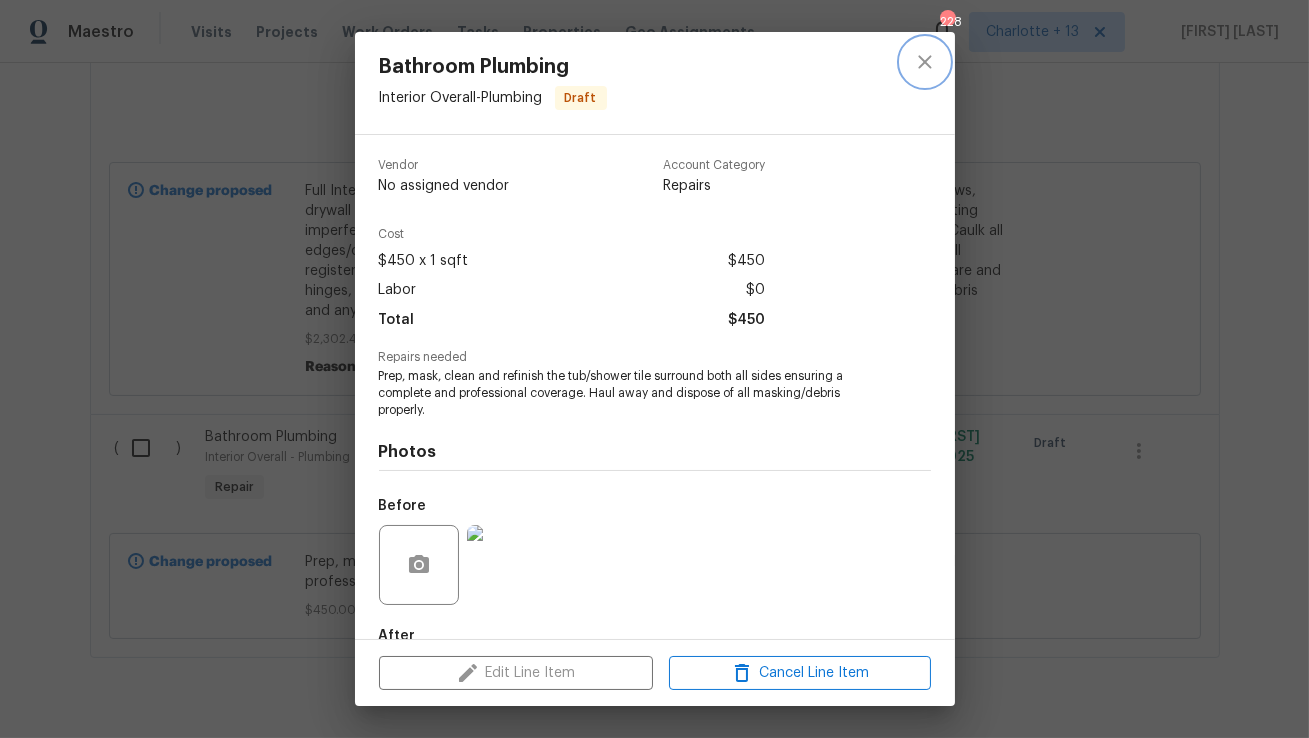 click 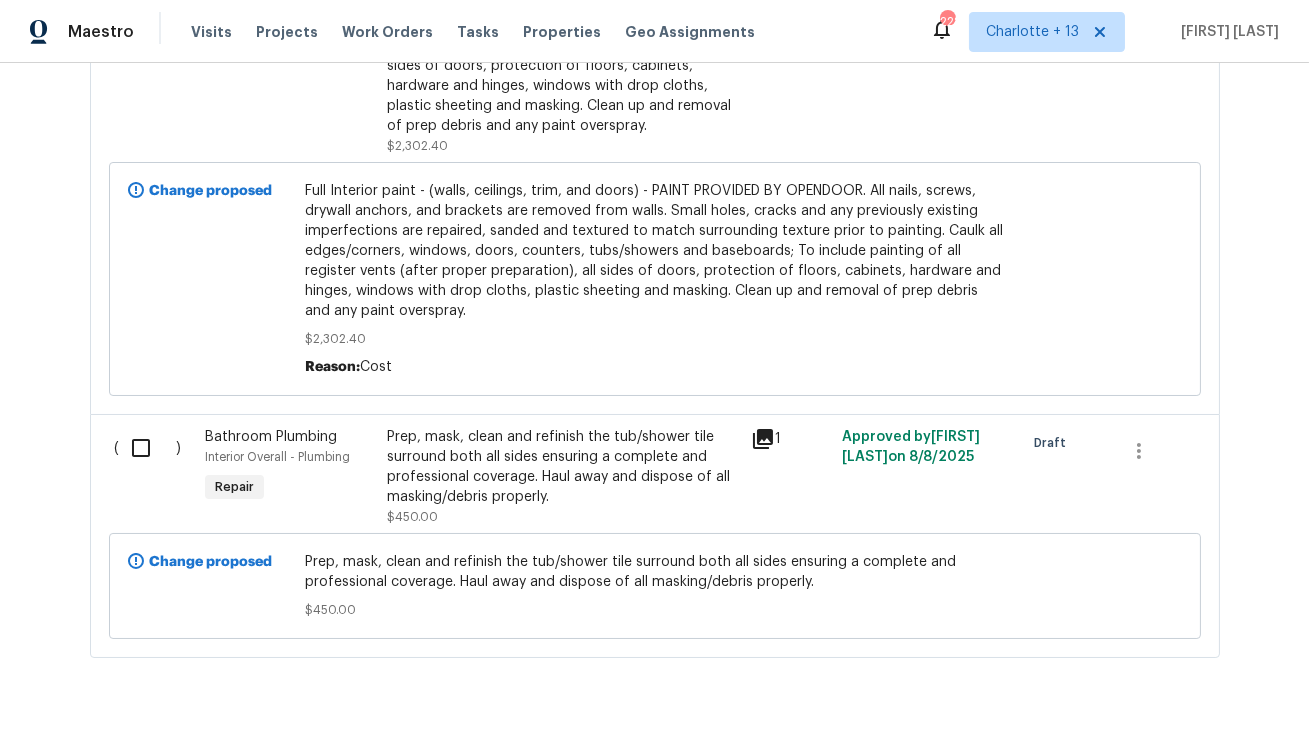 click on "Prep, mask, clean and refinish the tub/shower tile surround both all sides ensuring a complete and professional coverage. Haul away and dispose of all masking/debris properly." at bounding box center (654, 572) 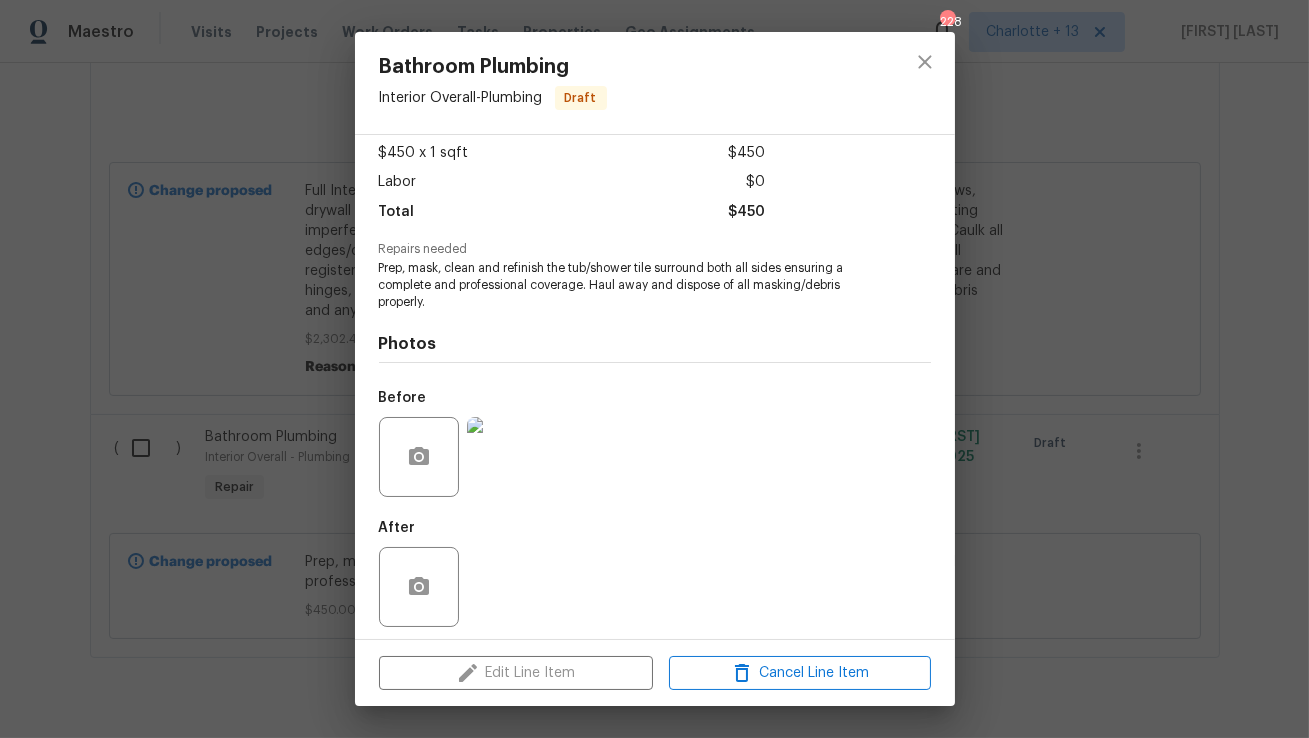 scroll, scrollTop: 117, scrollLeft: 0, axis: vertical 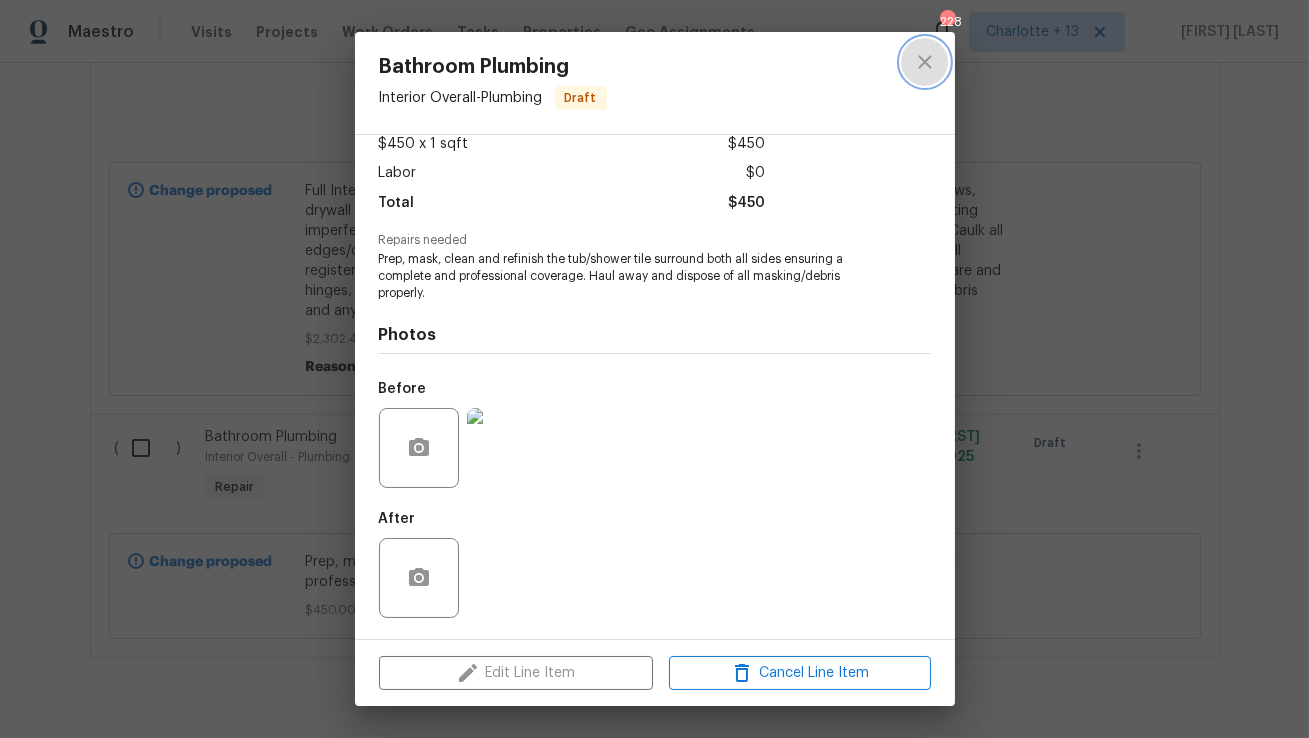click 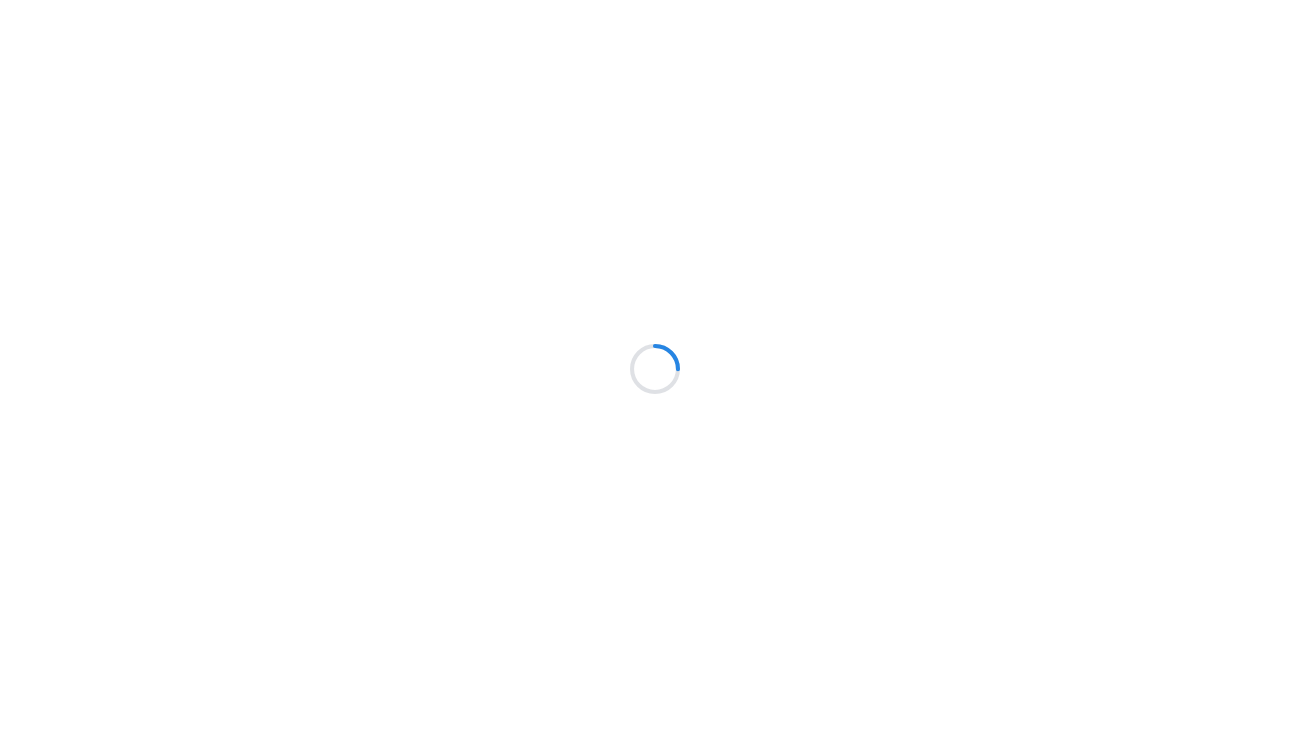 scroll, scrollTop: 0, scrollLeft: 0, axis: both 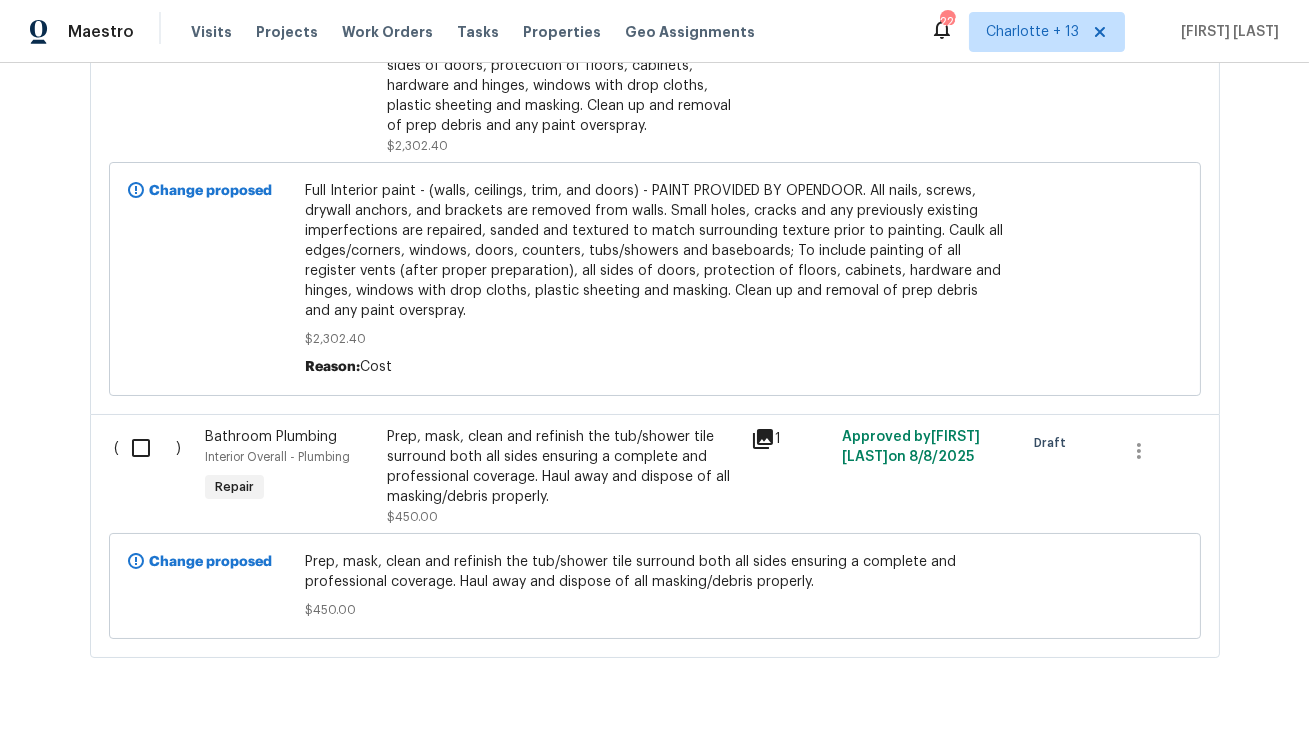click on "Prep, mask, clean and refinish the tub/shower tile surround both all sides ensuring a complete and professional coverage. Haul away and dispose of all masking/debris properly." at bounding box center [563, 467] 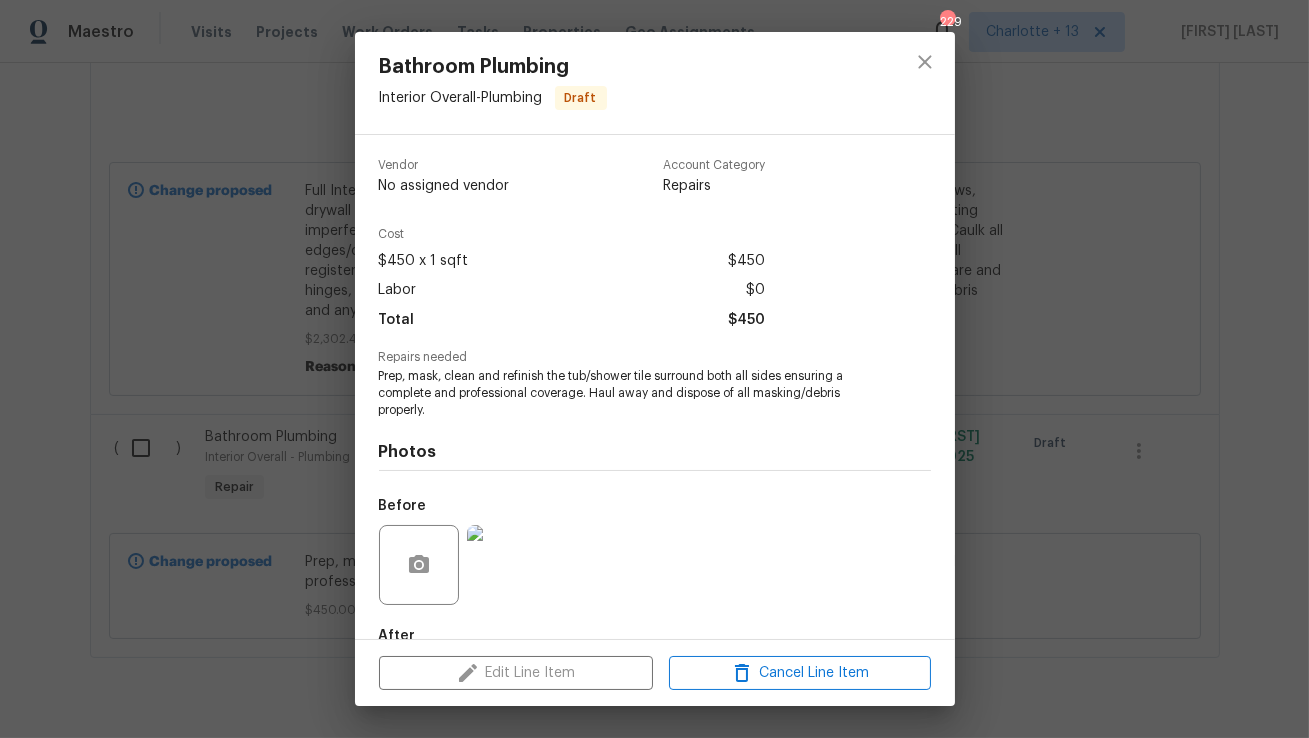 click on "Edit Line Item  Cancel Line Item" at bounding box center (655, 673) 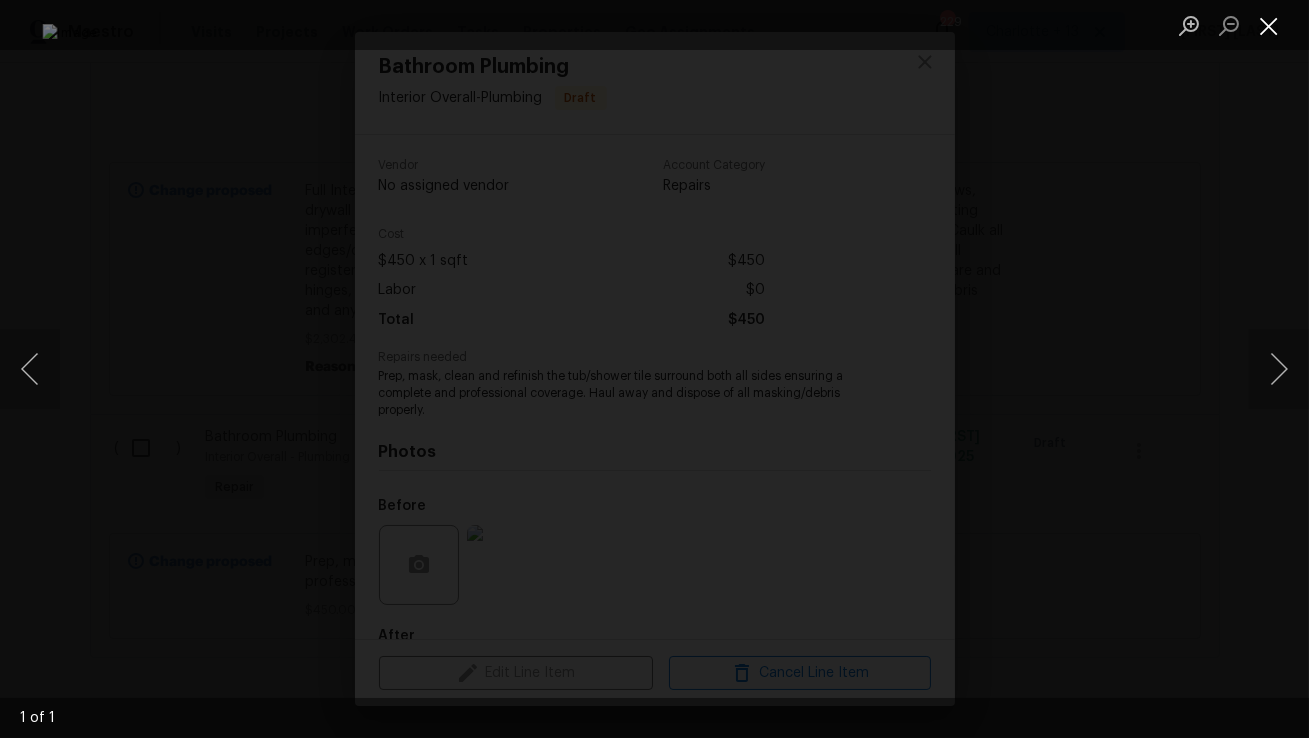 click at bounding box center [1269, 25] 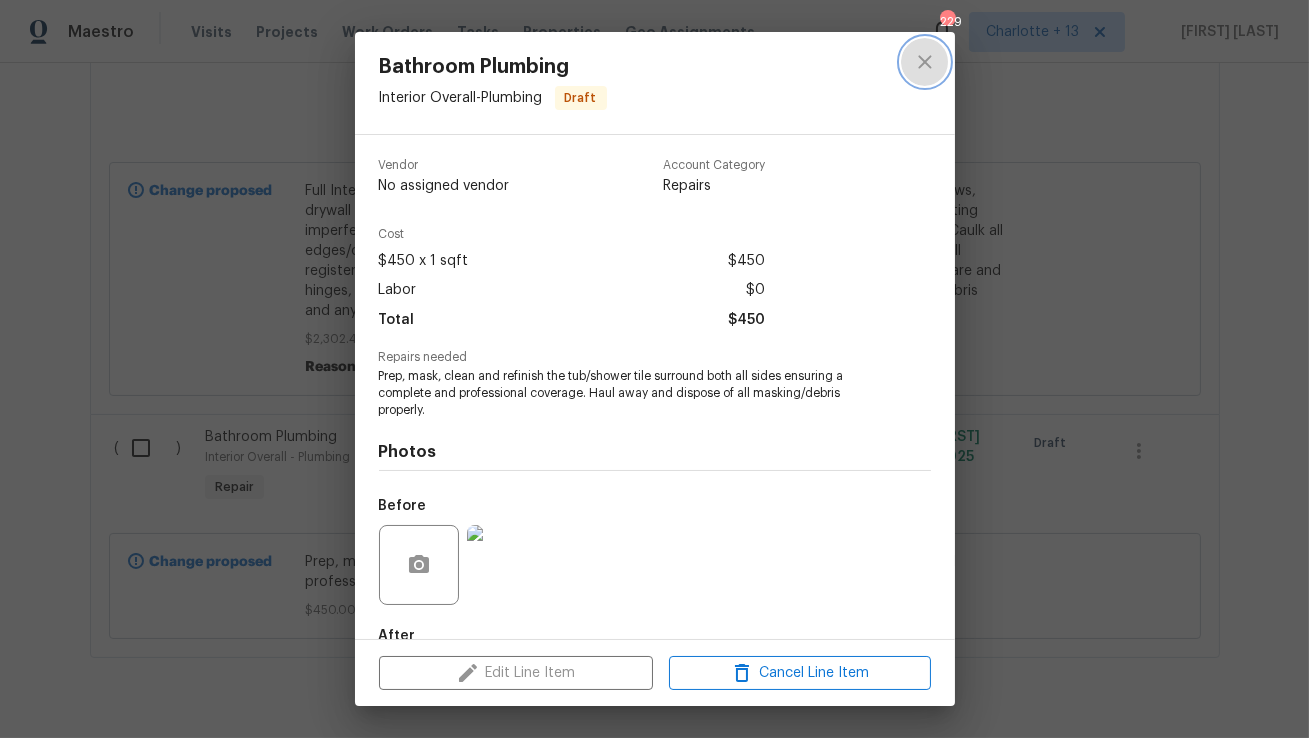 click 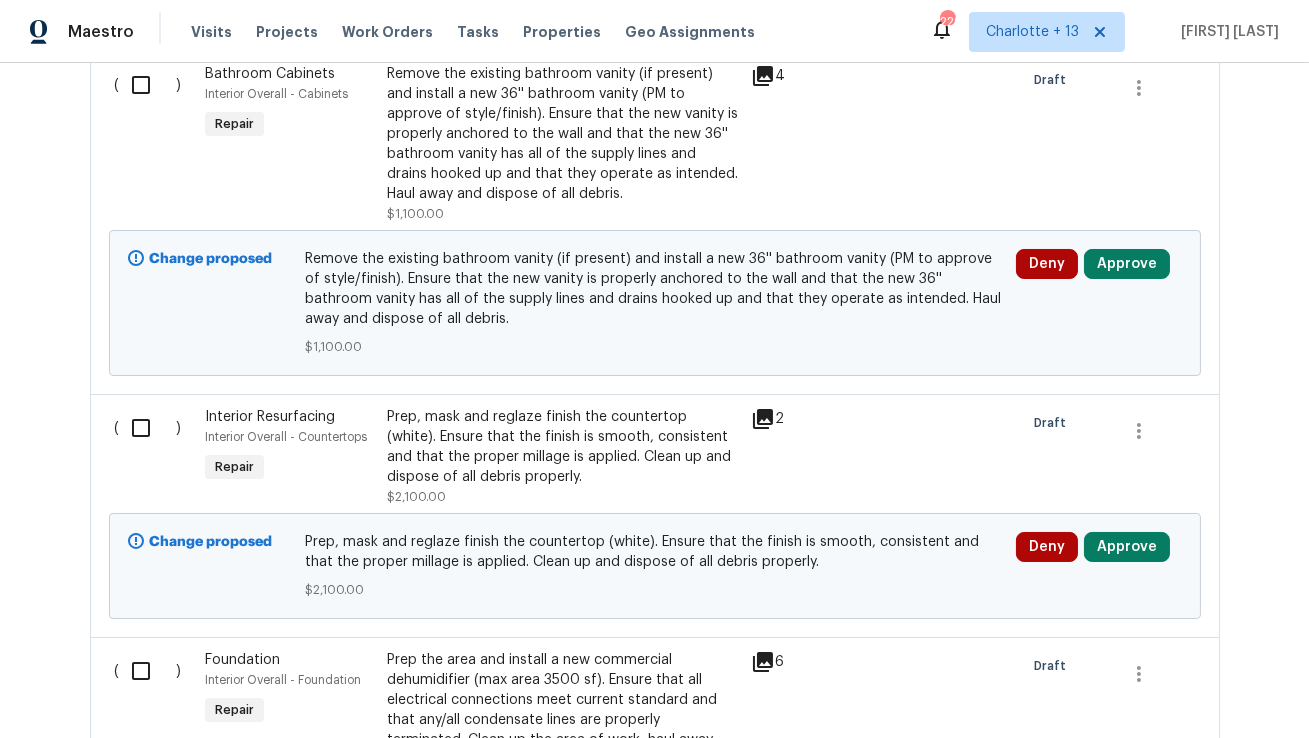 scroll, scrollTop: 2893, scrollLeft: 0, axis: vertical 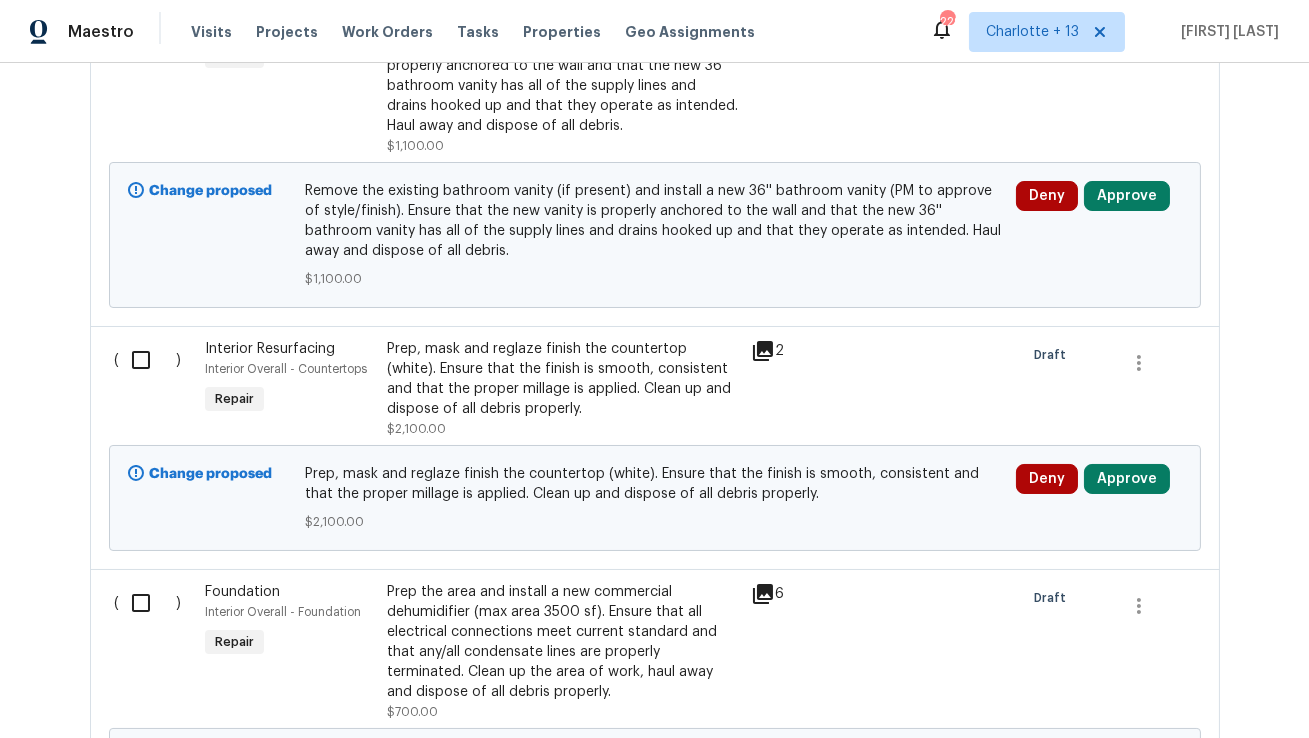 click 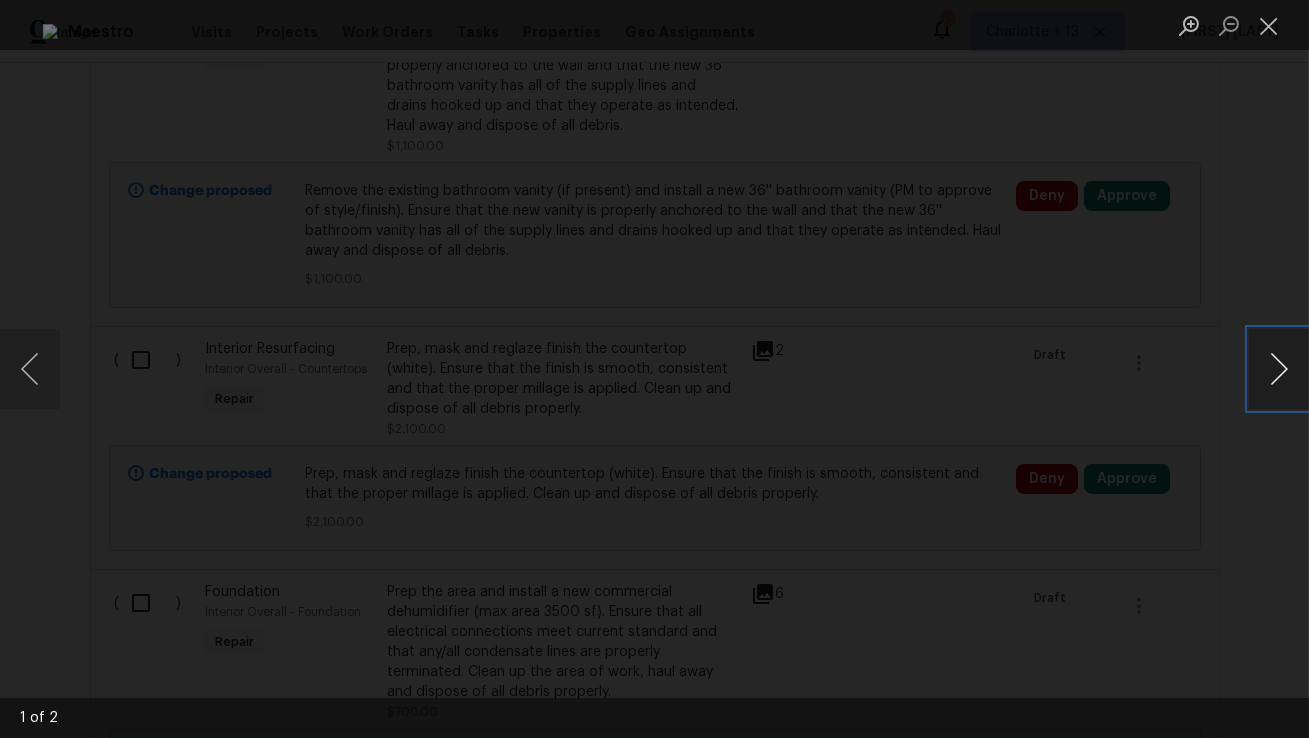 click at bounding box center (1279, 369) 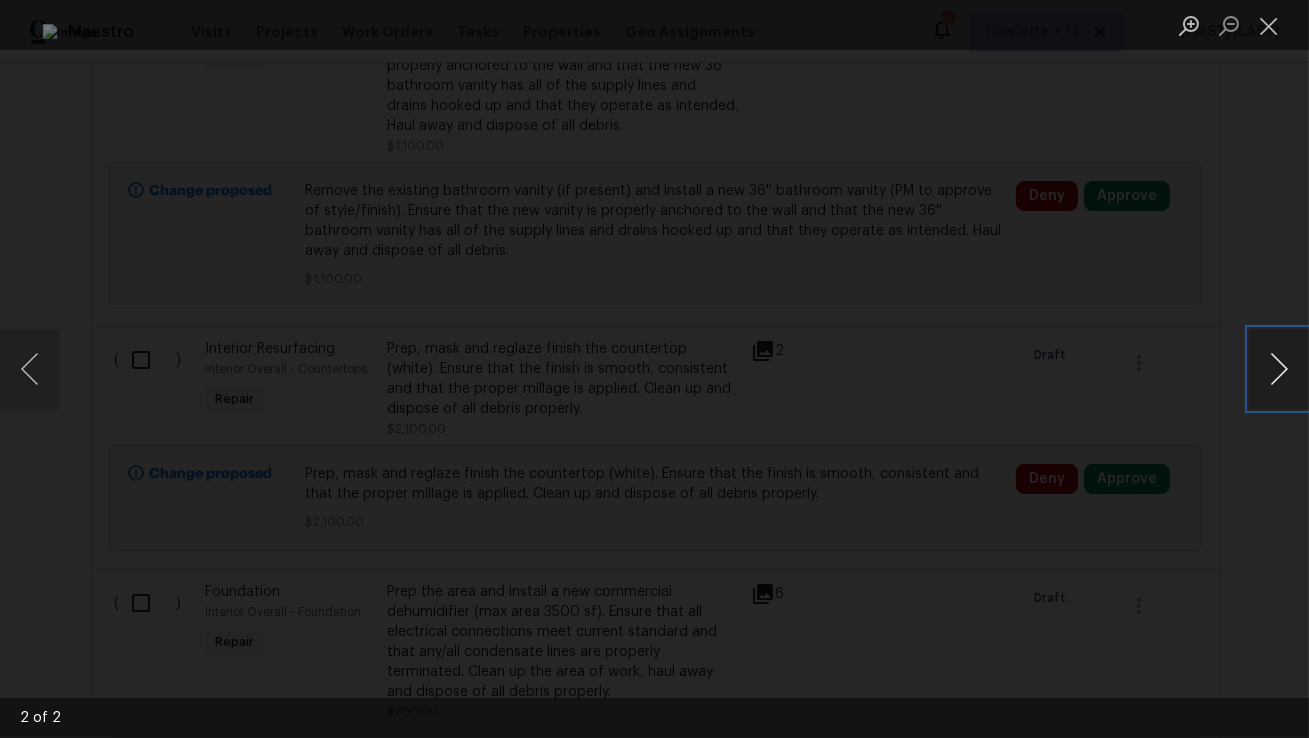 click at bounding box center [1279, 369] 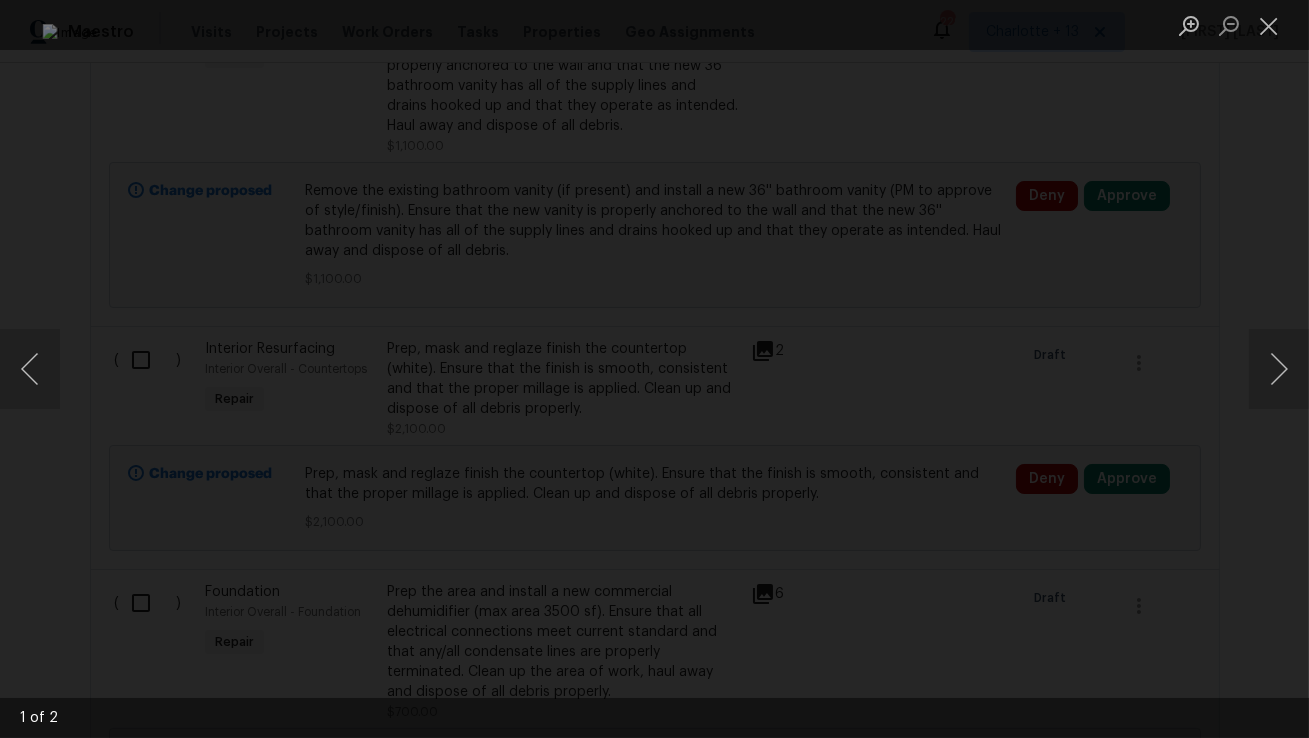 click at bounding box center [654, 369] 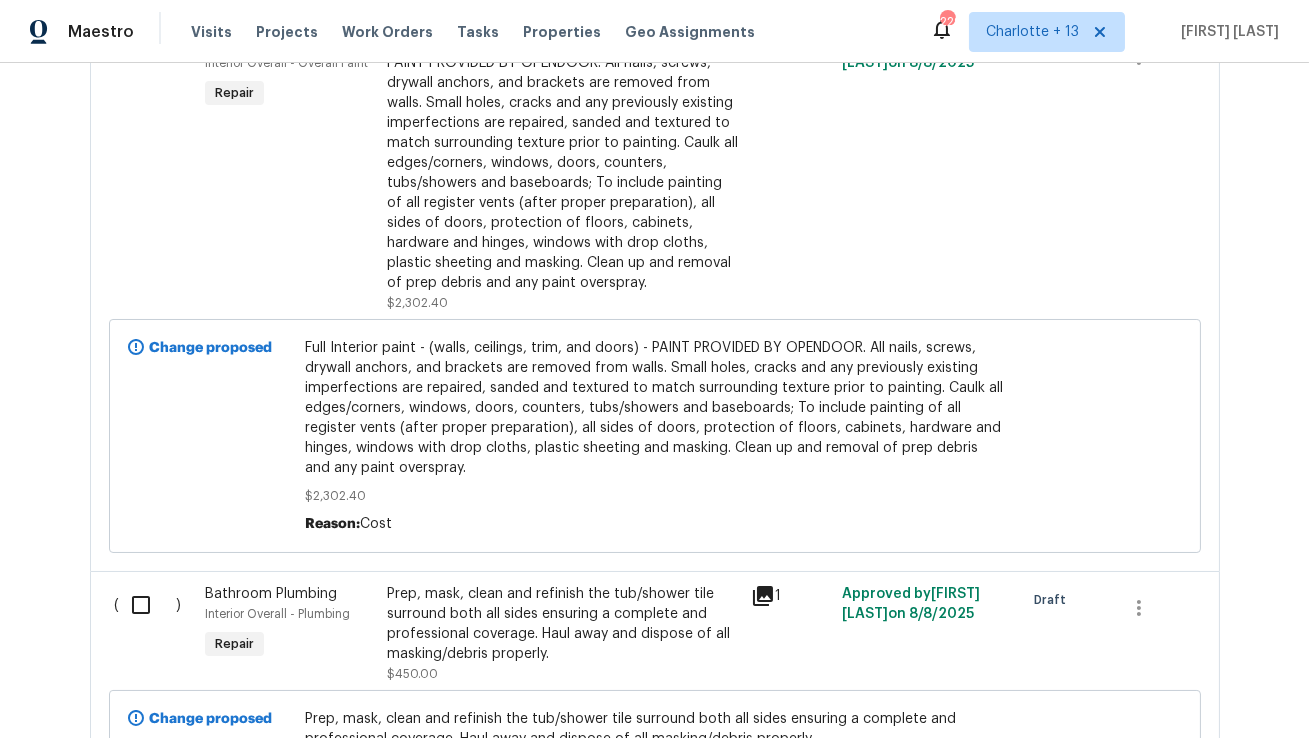 scroll, scrollTop: 6822, scrollLeft: 0, axis: vertical 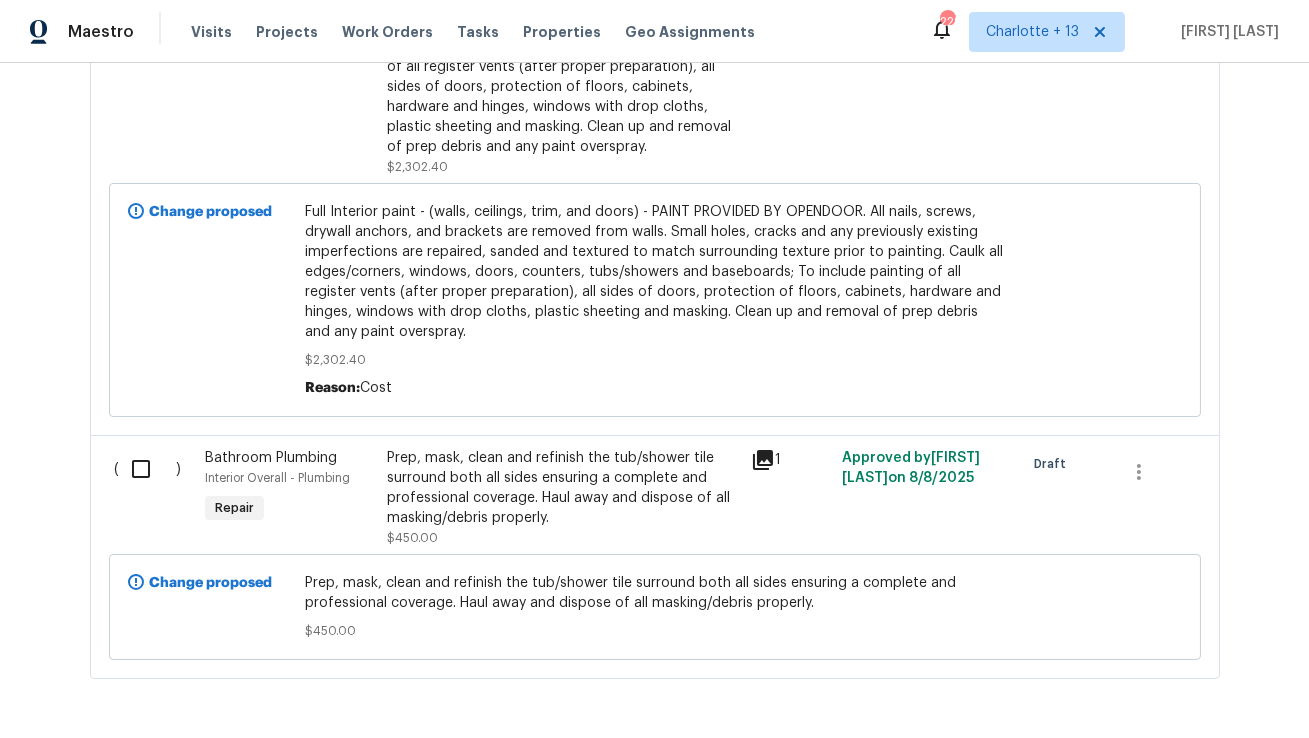 click on "Prep, mask, clean and refinish the tub/shower tile surround both all sides ensuring a complete and professional coverage. Haul away and dispose of all masking/debris properly." at bounding box center [563, 488] 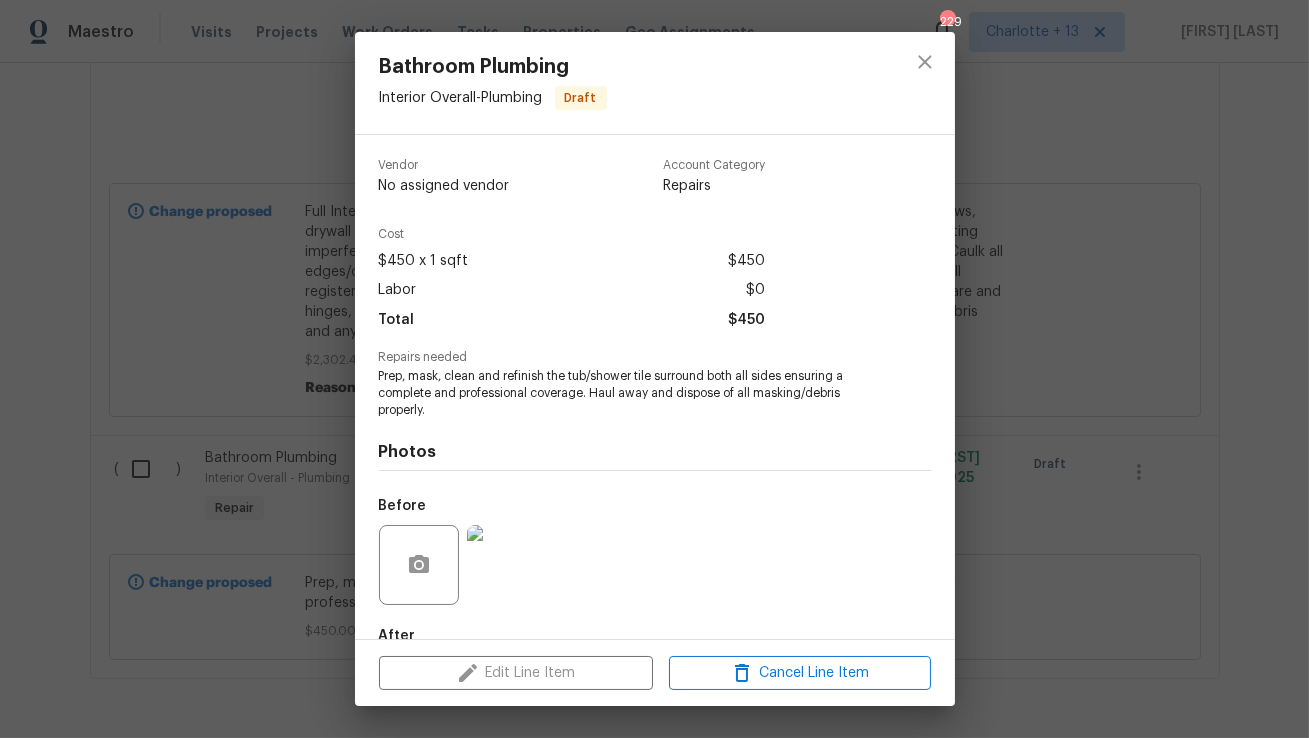 click on "Edit Line Item  Cancel Line Item" at bounding box center (655, 673) 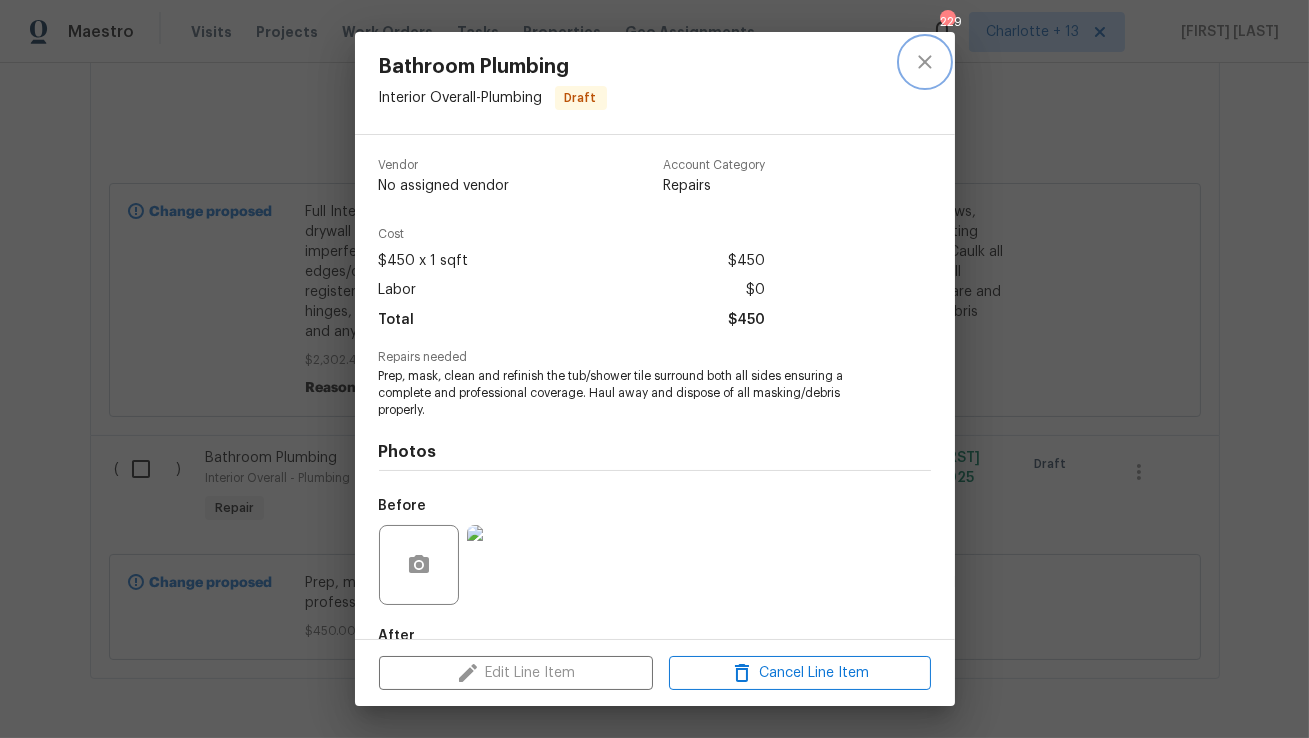 click 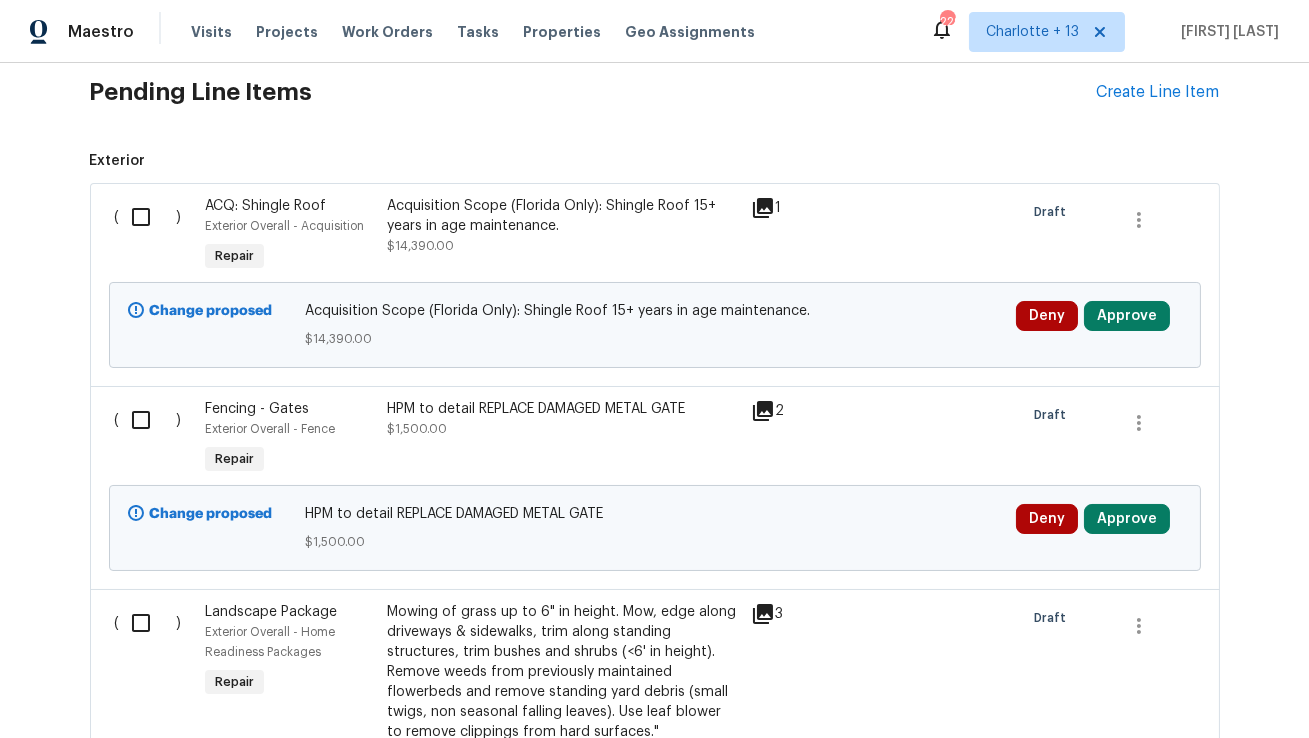 scroll, scrollTop: 0, scrollLeft: 0, axis: both 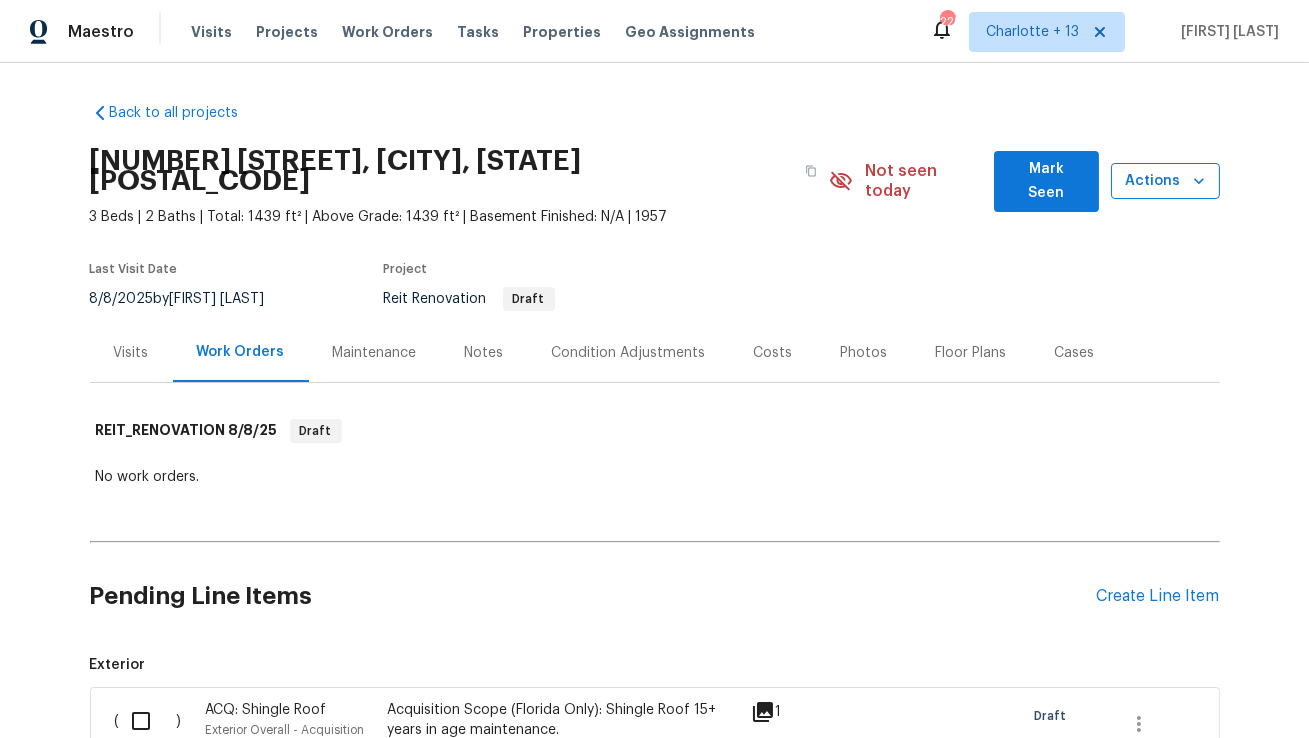 click 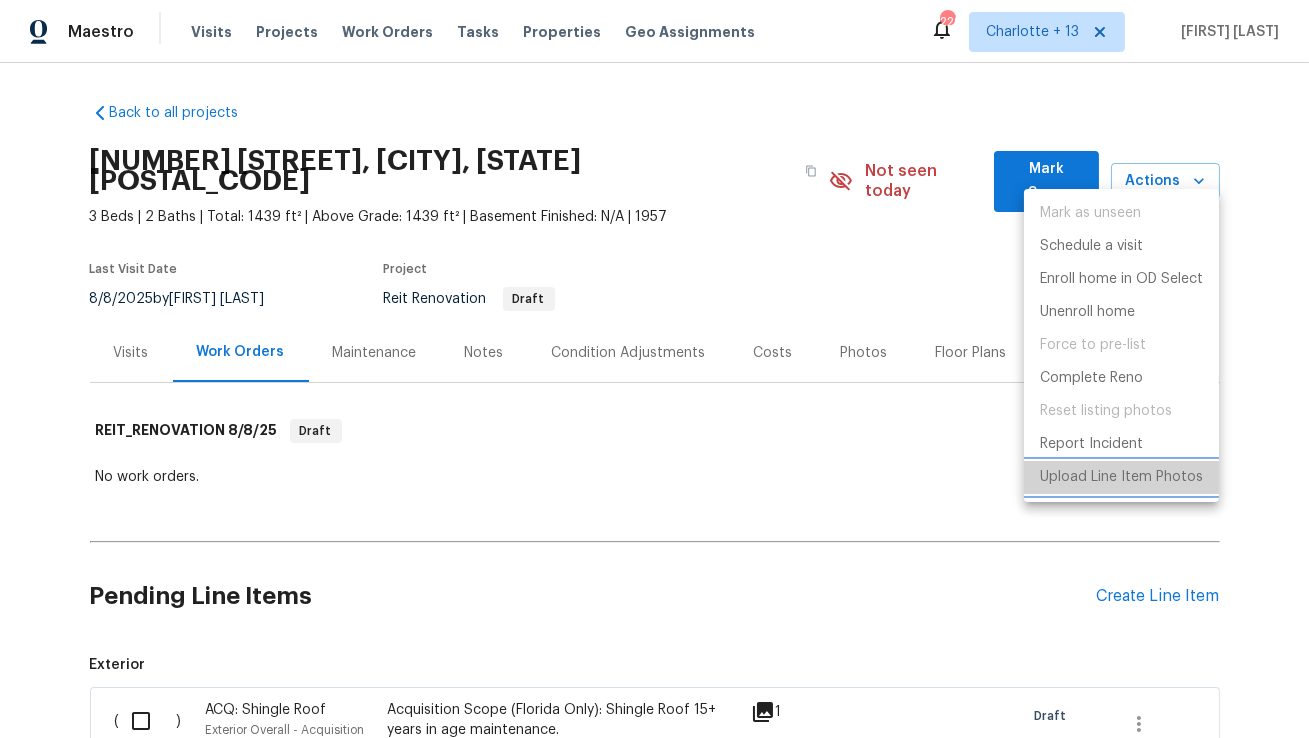 click on "Upload Line Item Photos" at bounding box center [1121, 477] 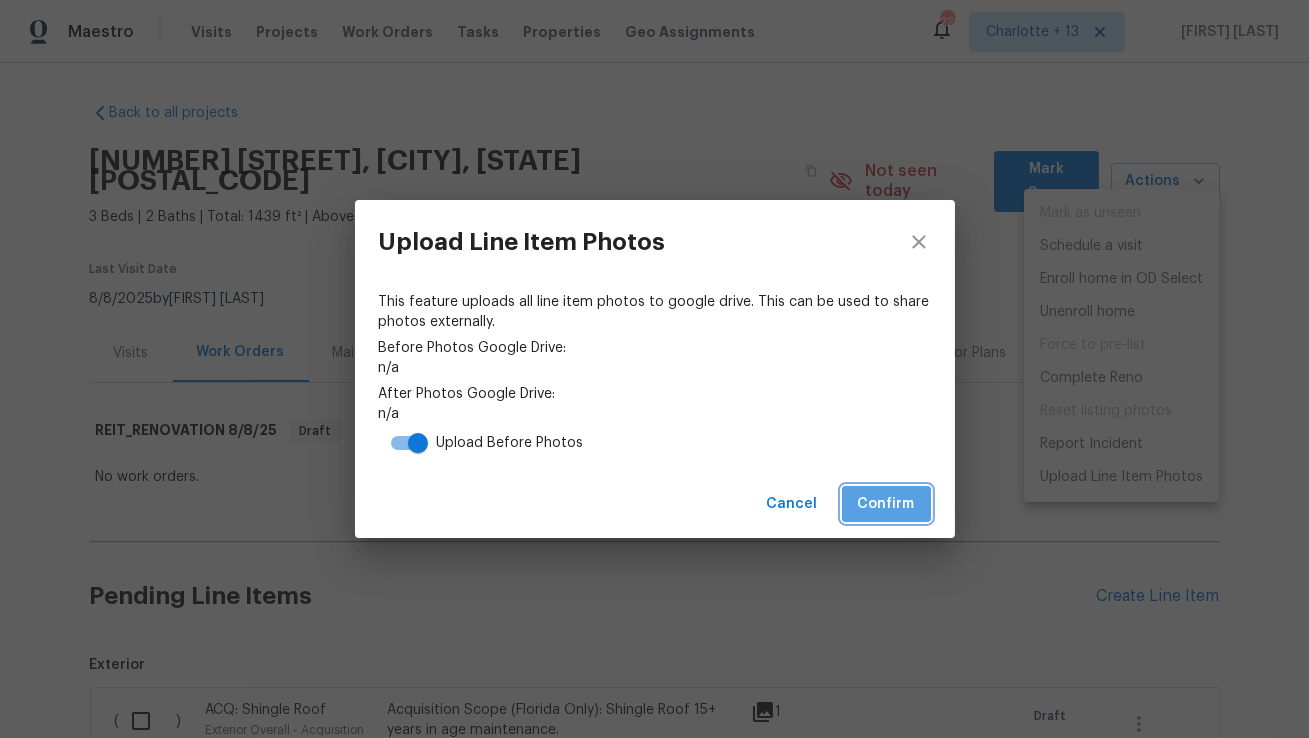 click on "Confirm" at bounding box center [886, 504] 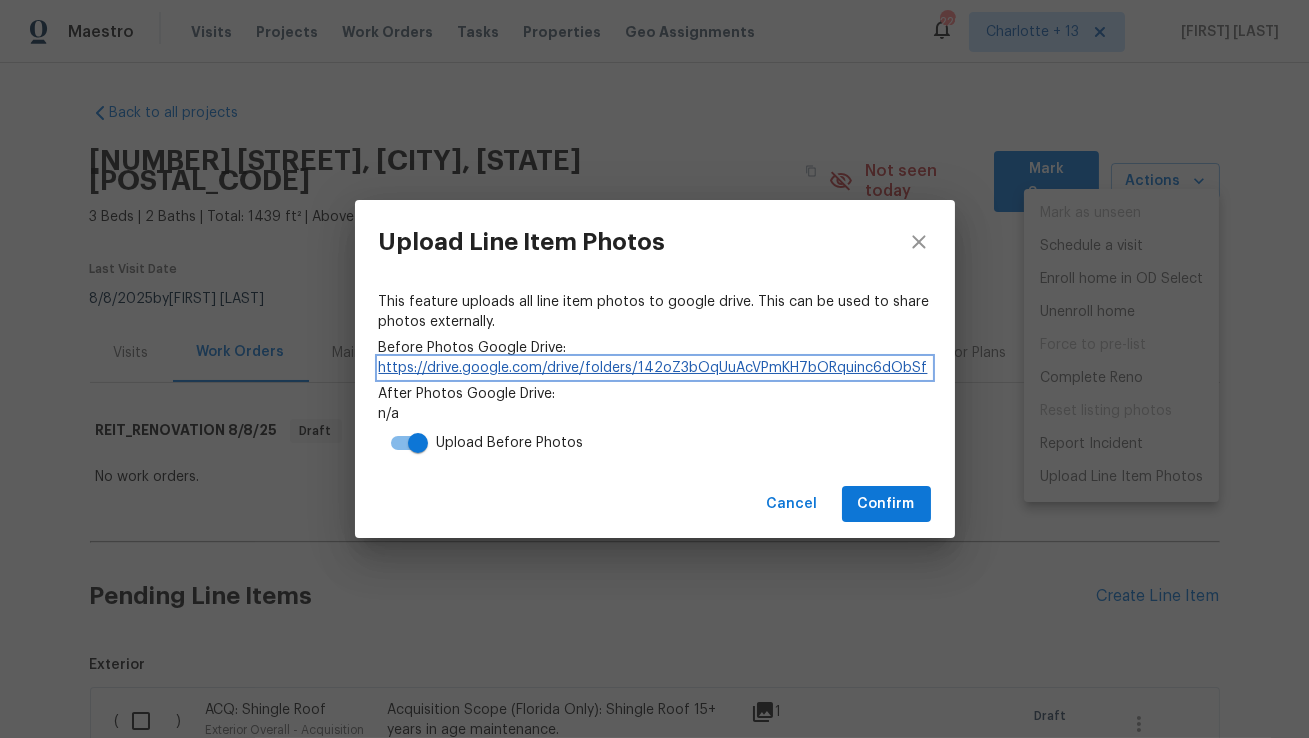 click on "https://drive.google.com/drive/folders/142oZ3bOqUuAcVPmKH7bORquinc6dObSf" at bounding box center [655, 368] 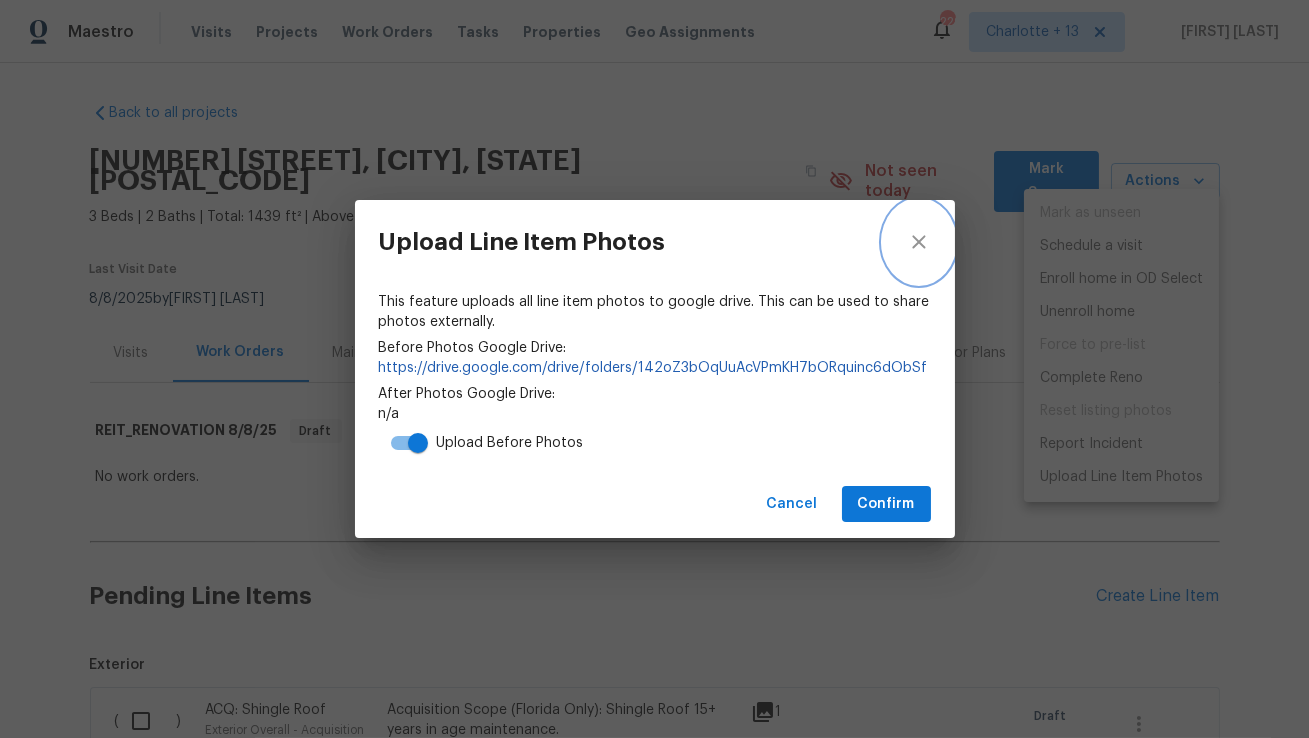 click 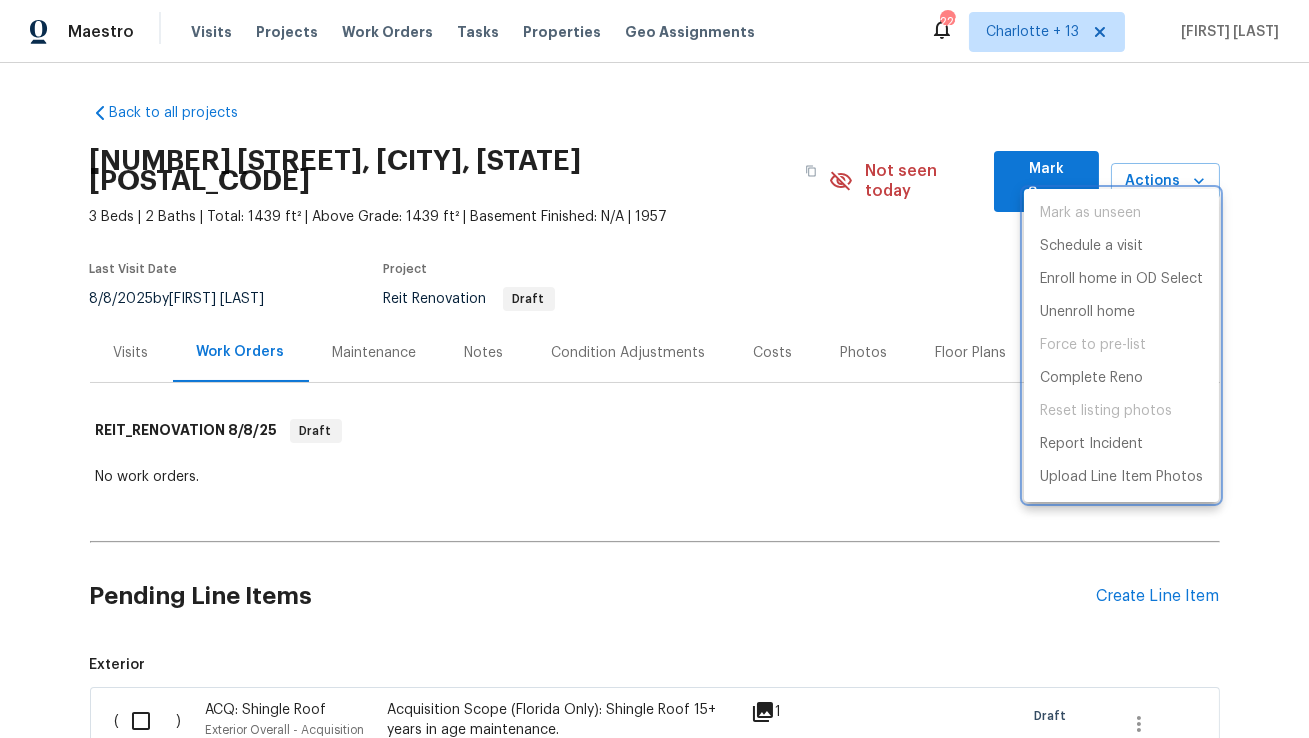 click at bounding box center (654, 369) 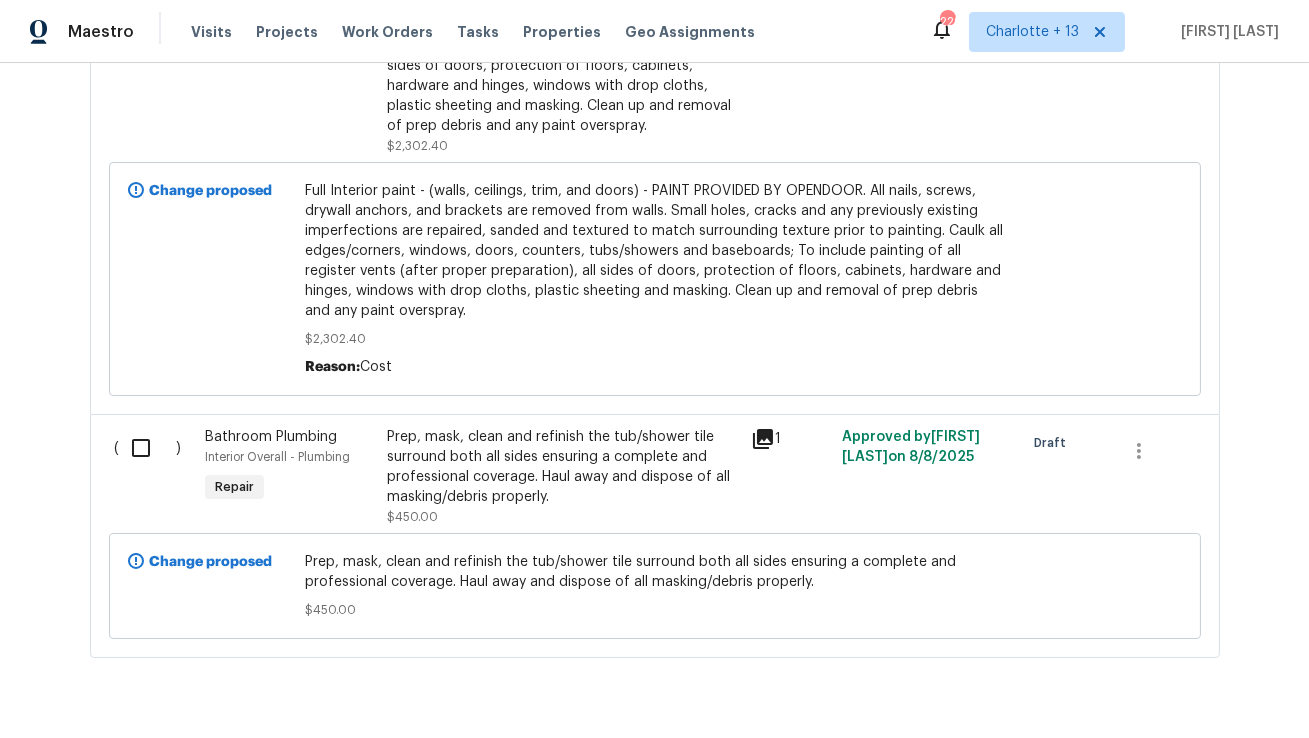 scroll, scrollTop: 6795, scrollLeft: 0, axis: vertical 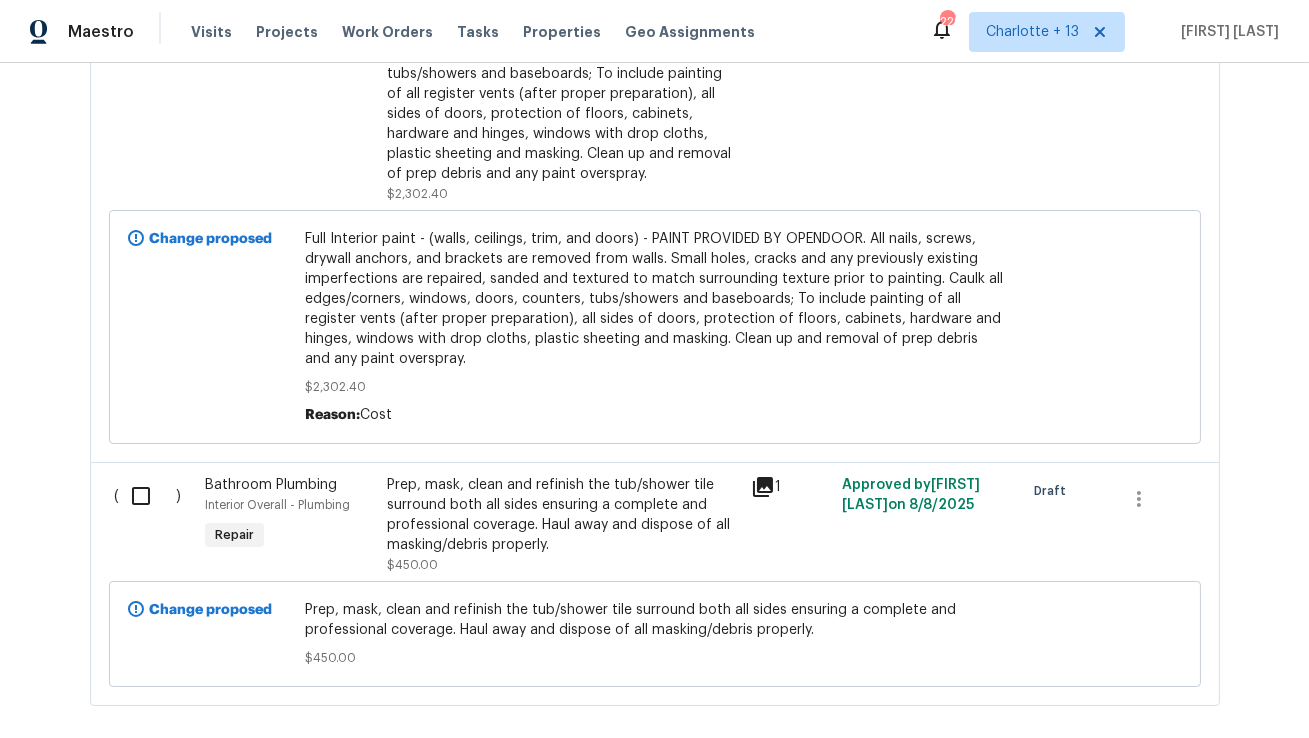 click on "Prep, mask, clean and refinish the tub/shower tile surround both all sides ensuring a complete and professional coverage. Haul away and dispose of all masking/debris properly." at bounding box center [563, 515] 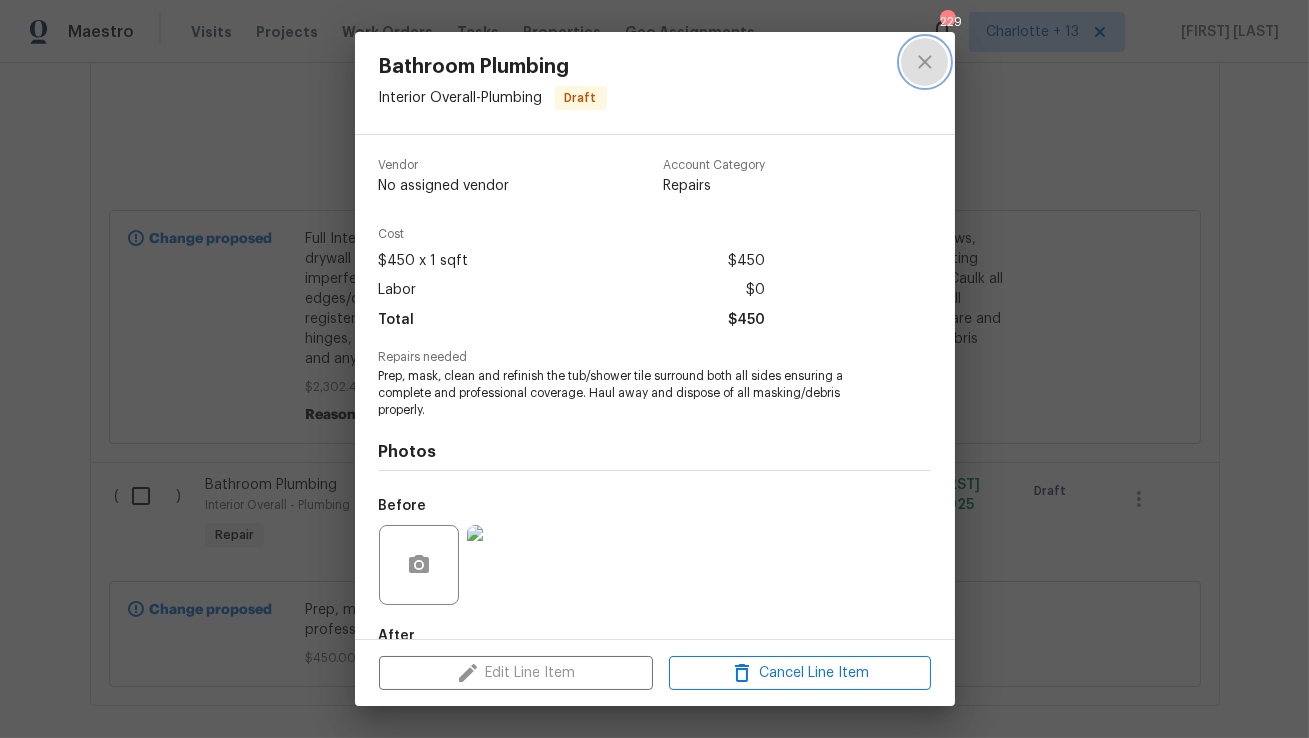 click 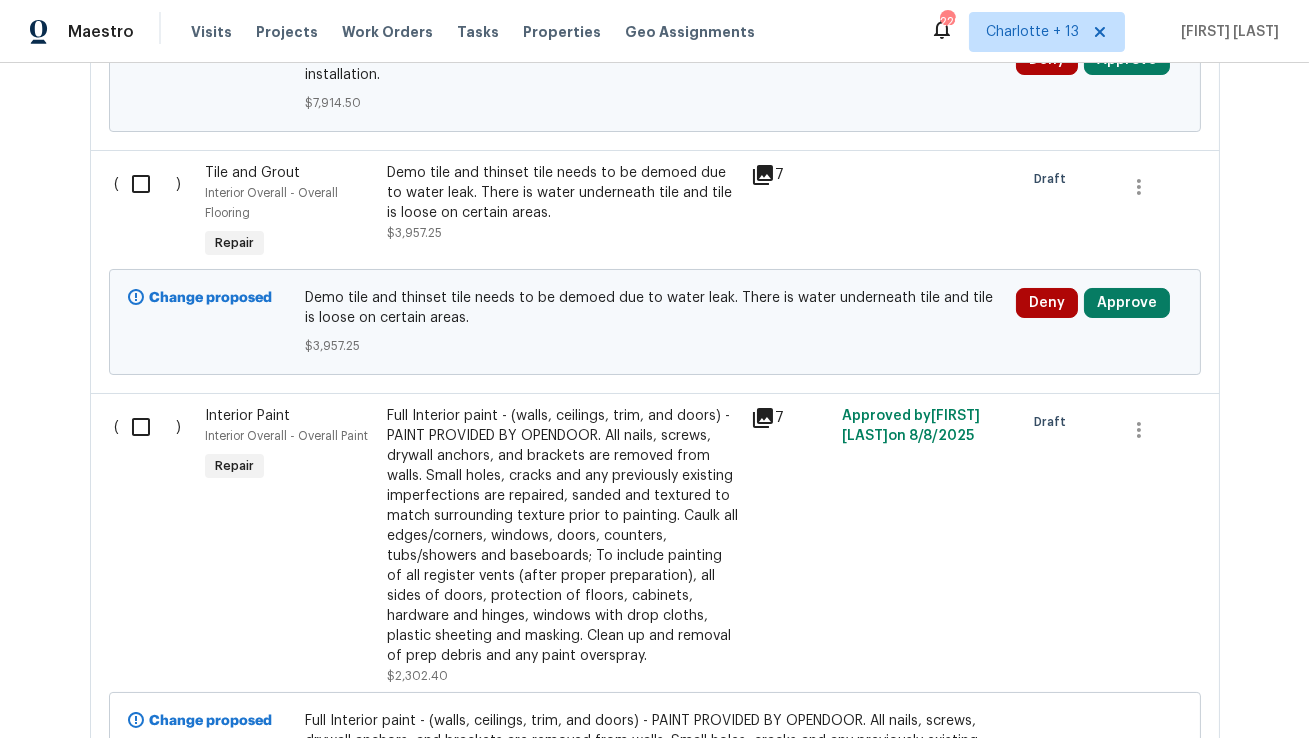 scroll, scrollTop: 6314, scrollLeft: 0, axis: vertical 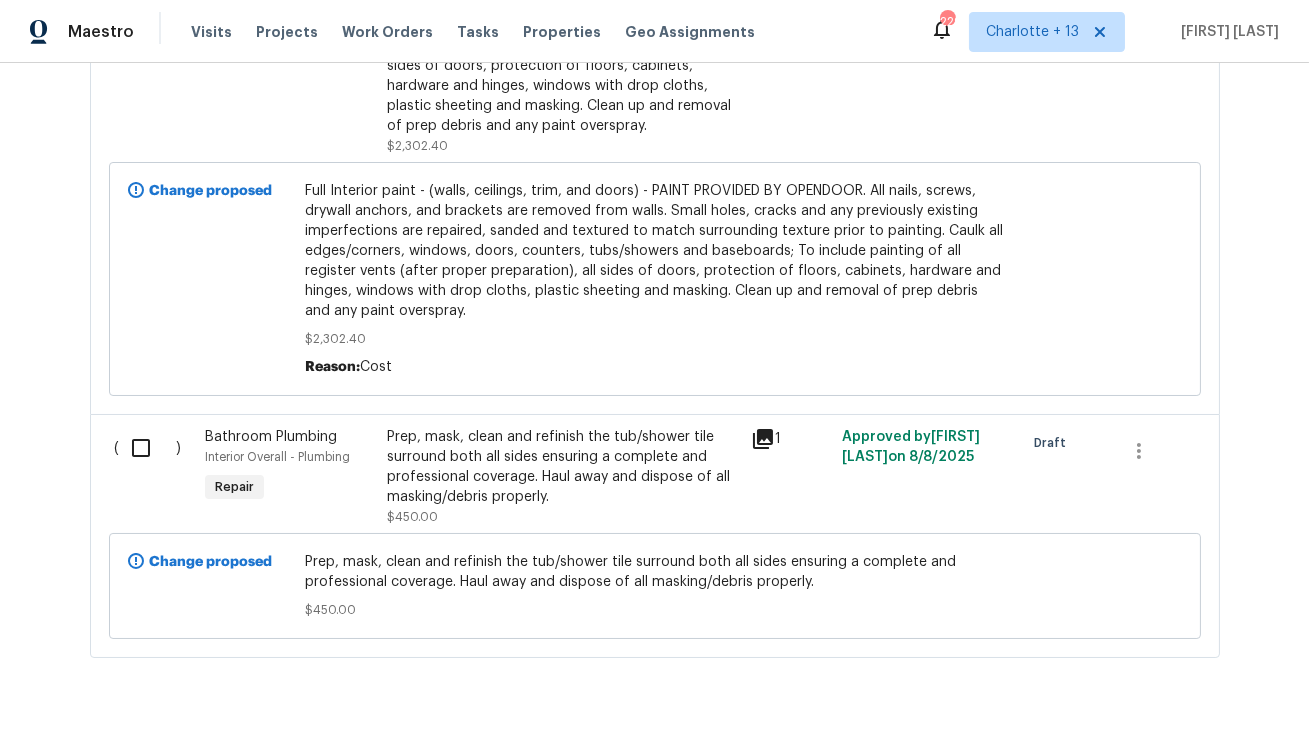 click on "Prep, mask, clean and refinish the tub/shower tile surround both all sides ensuring a complete and professional coverage. Haul away and dispose of all masking/debris properly." at bounding box center (563, 467) 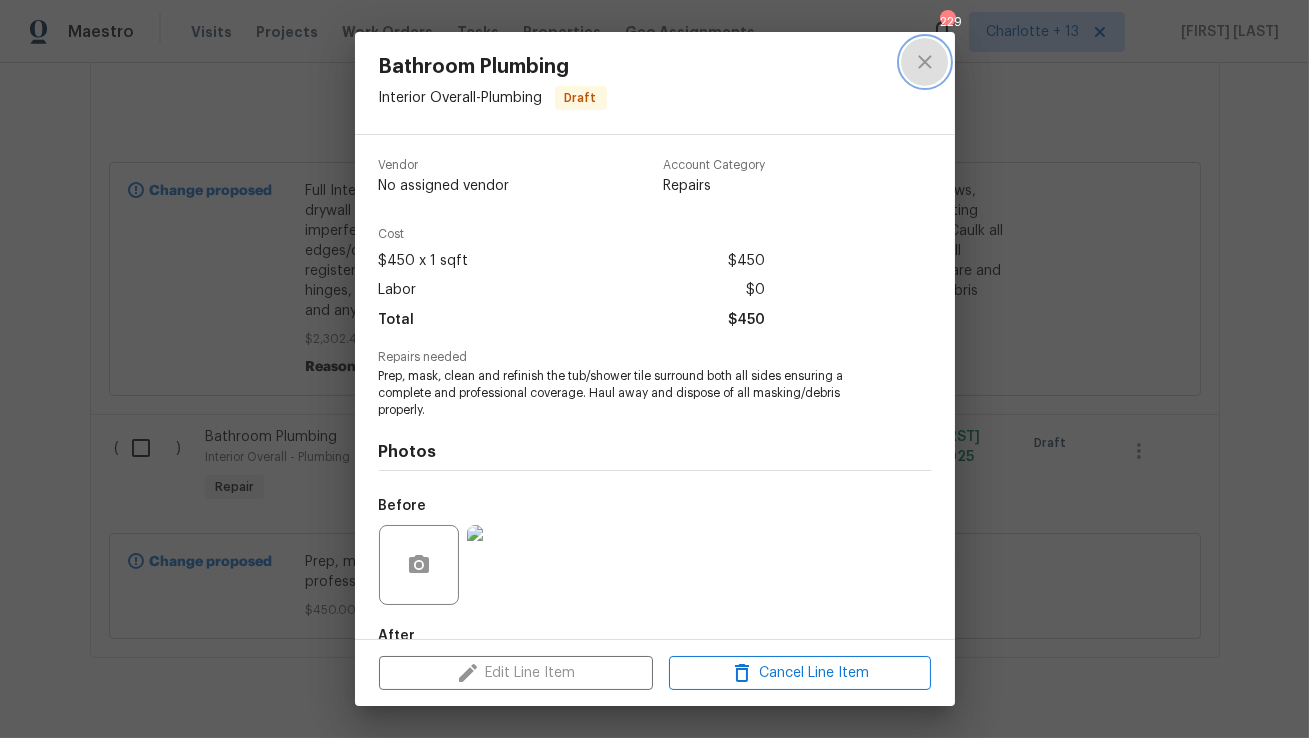 click 